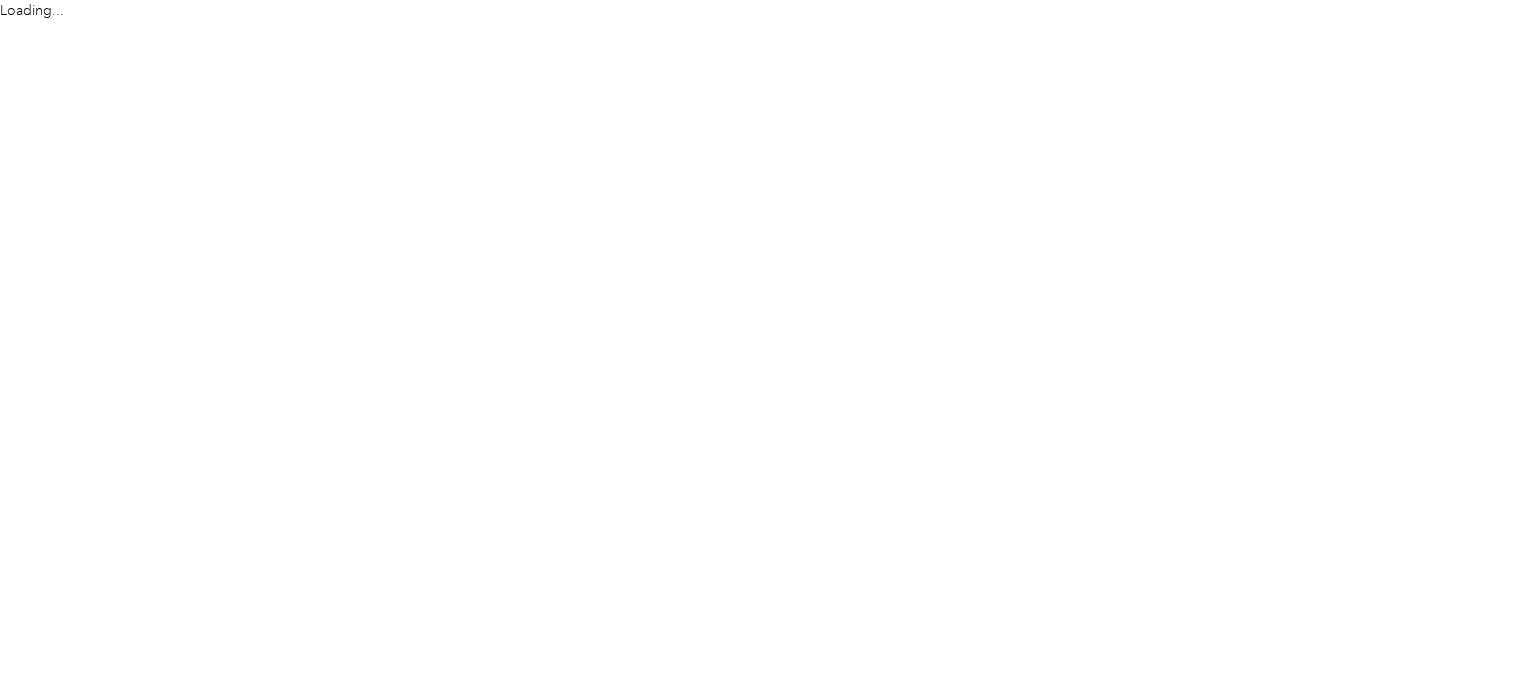 scroll, scrollTop: 0, scrollLeft: 0, axis: both 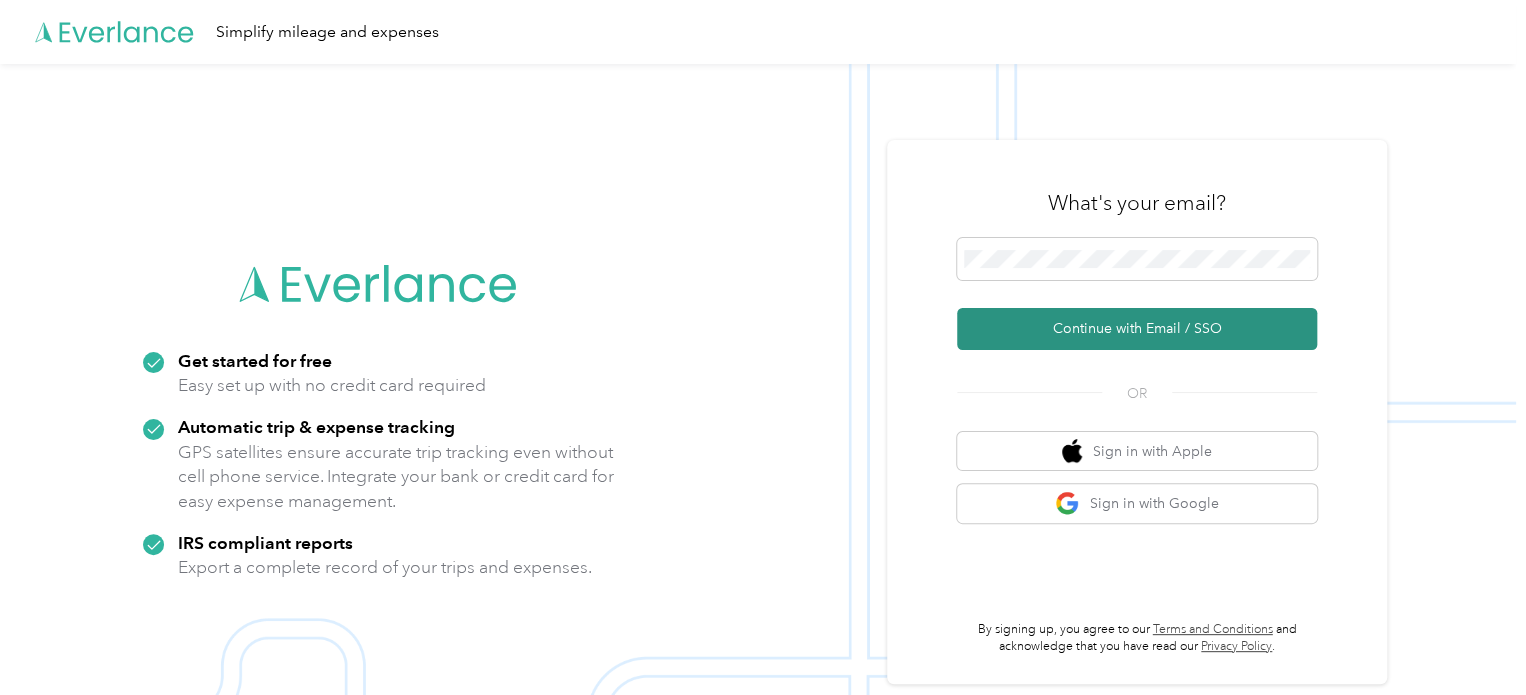 drag, startPoint x: 1122, startPoint y: 323, endPoint x: 1131, endPoint y: 330, distance: 11.401754 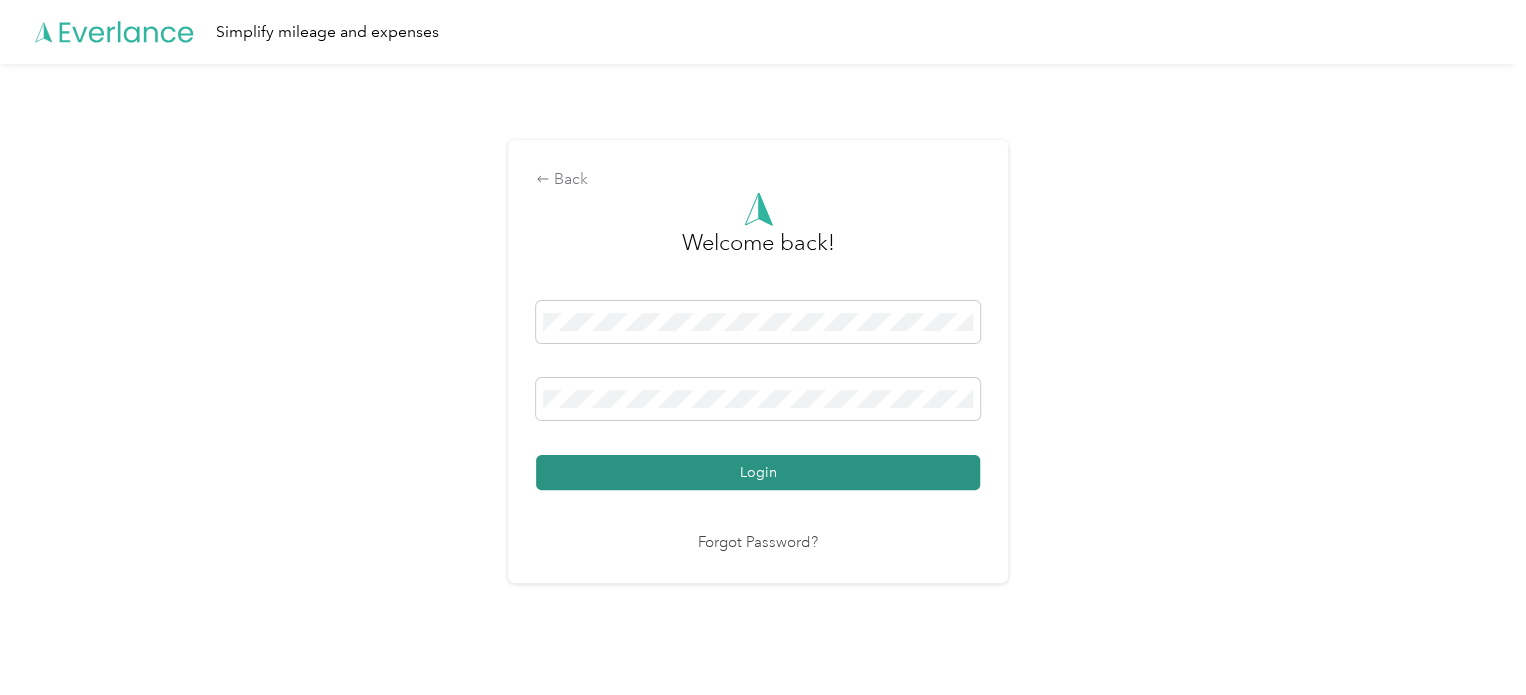 click on "Login" at bounding box center [758, 472] 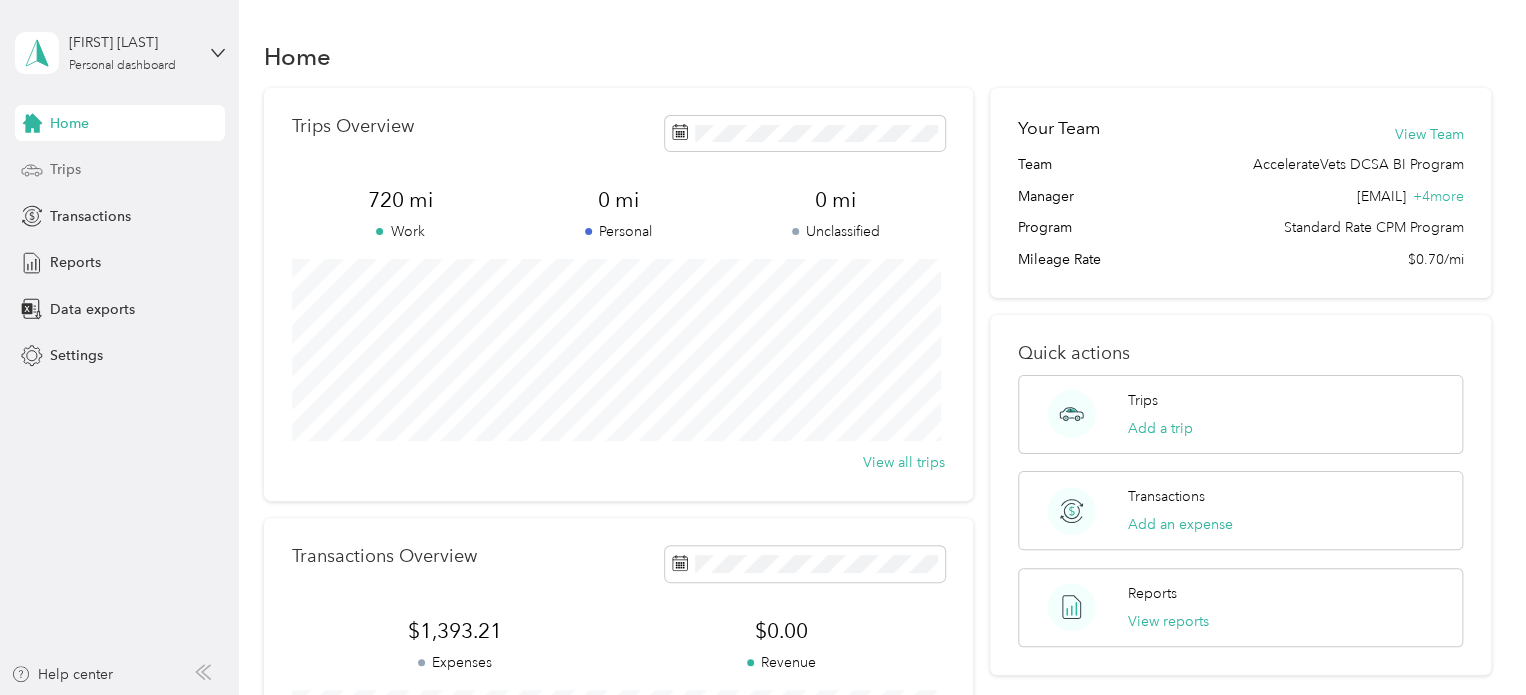 click on "Trips" at bounding box center [120, 170] 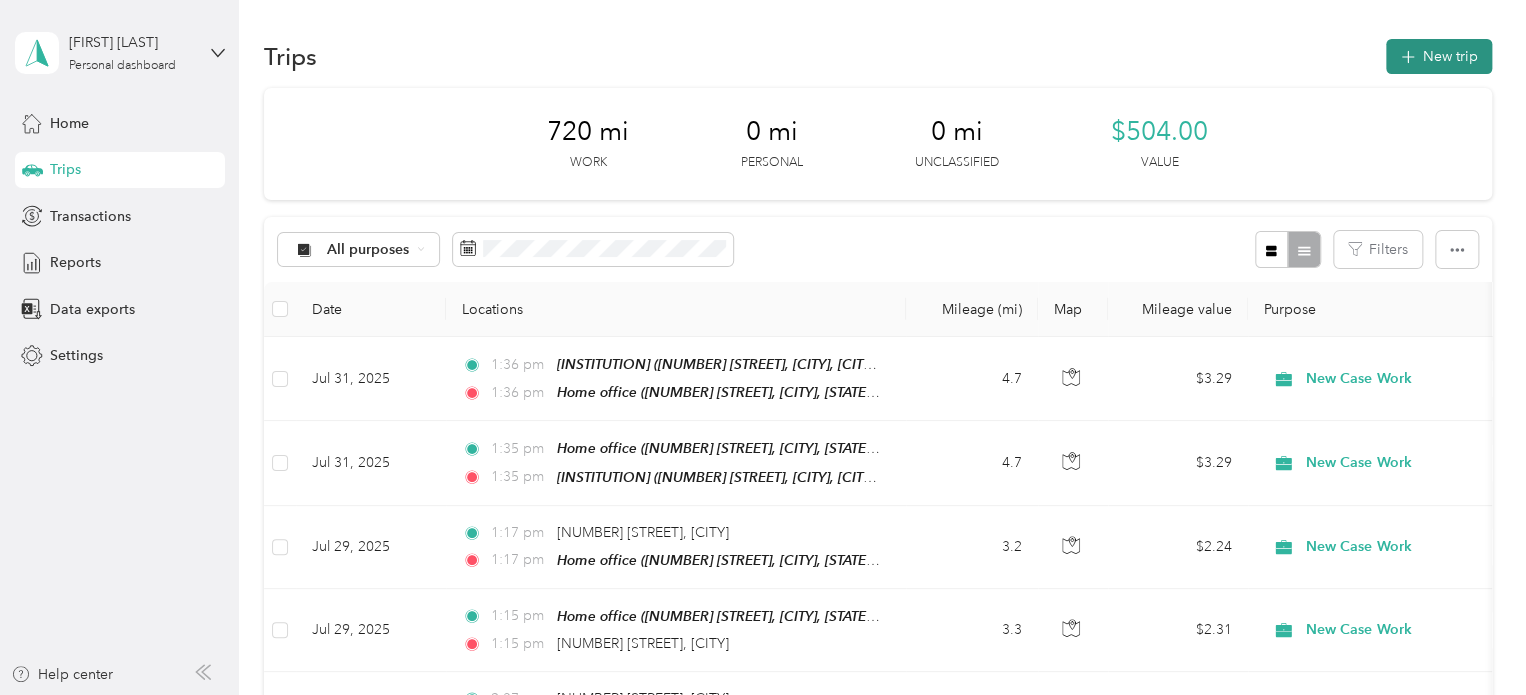 click on "New trip" at bounding box center [1439, 56] 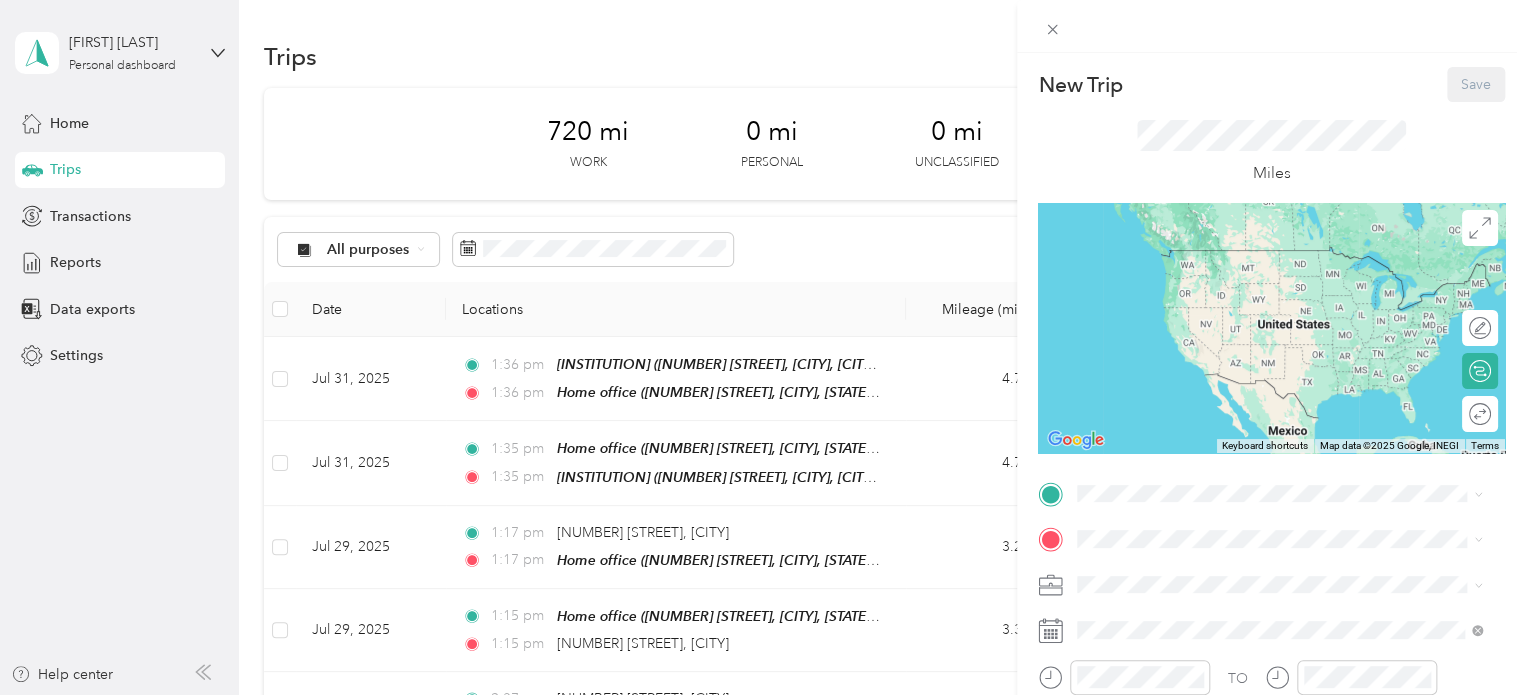 click on "[NUMBER] [STREET], [CITY], [STATE], [COUNTRY] , [ZIP], [CITY], [STATE], [COUNTRY]" at bounding box center (1292, 286) 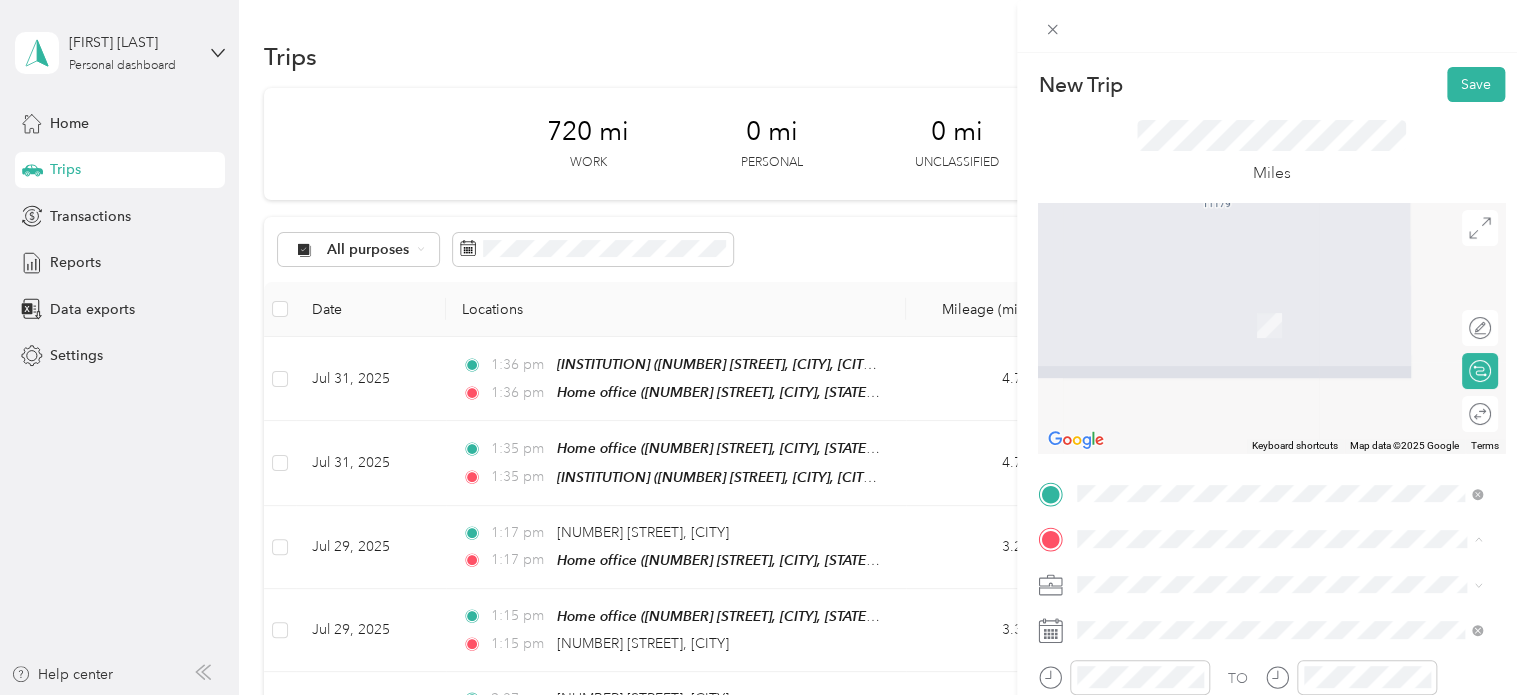 click on "[NUMBER] [STREET], [CITY], [ZIP], [CITY], [STATE], [COUNTRY]" at bounding box center (1272, 525) 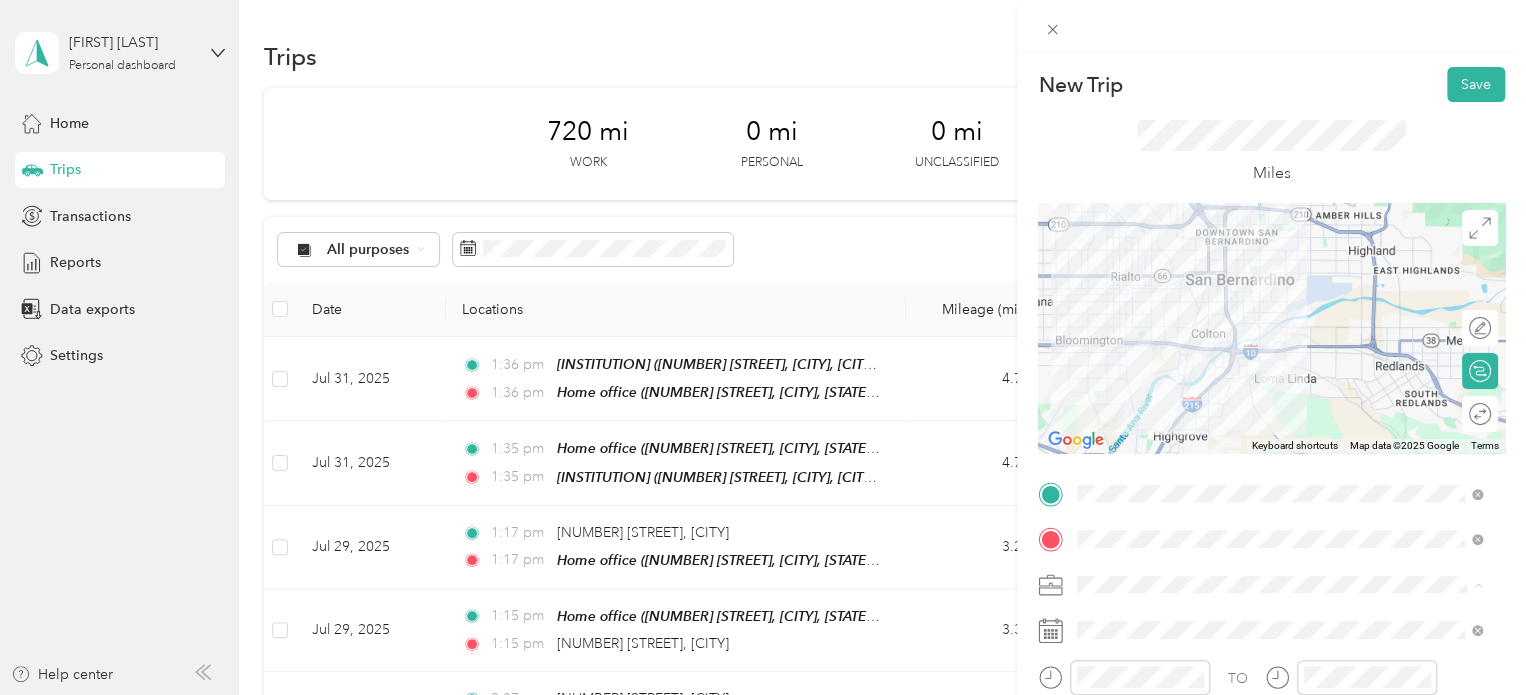 click on "New Case Work" at bounding box center (1279, 514) 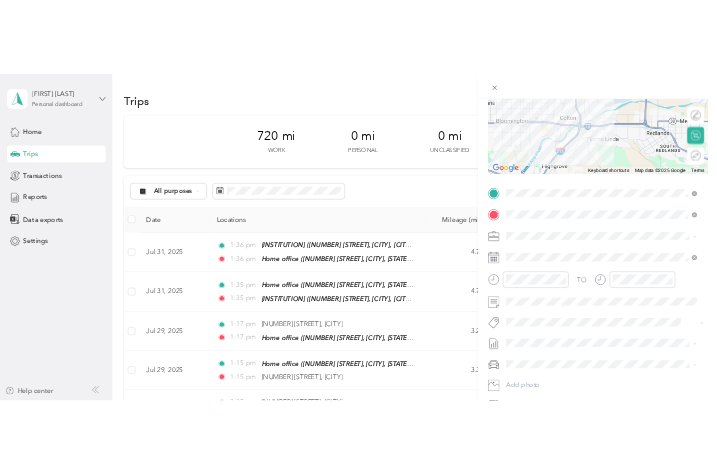 scroll, scrollTop: 269, scrollLeft: 0, axis: vertical 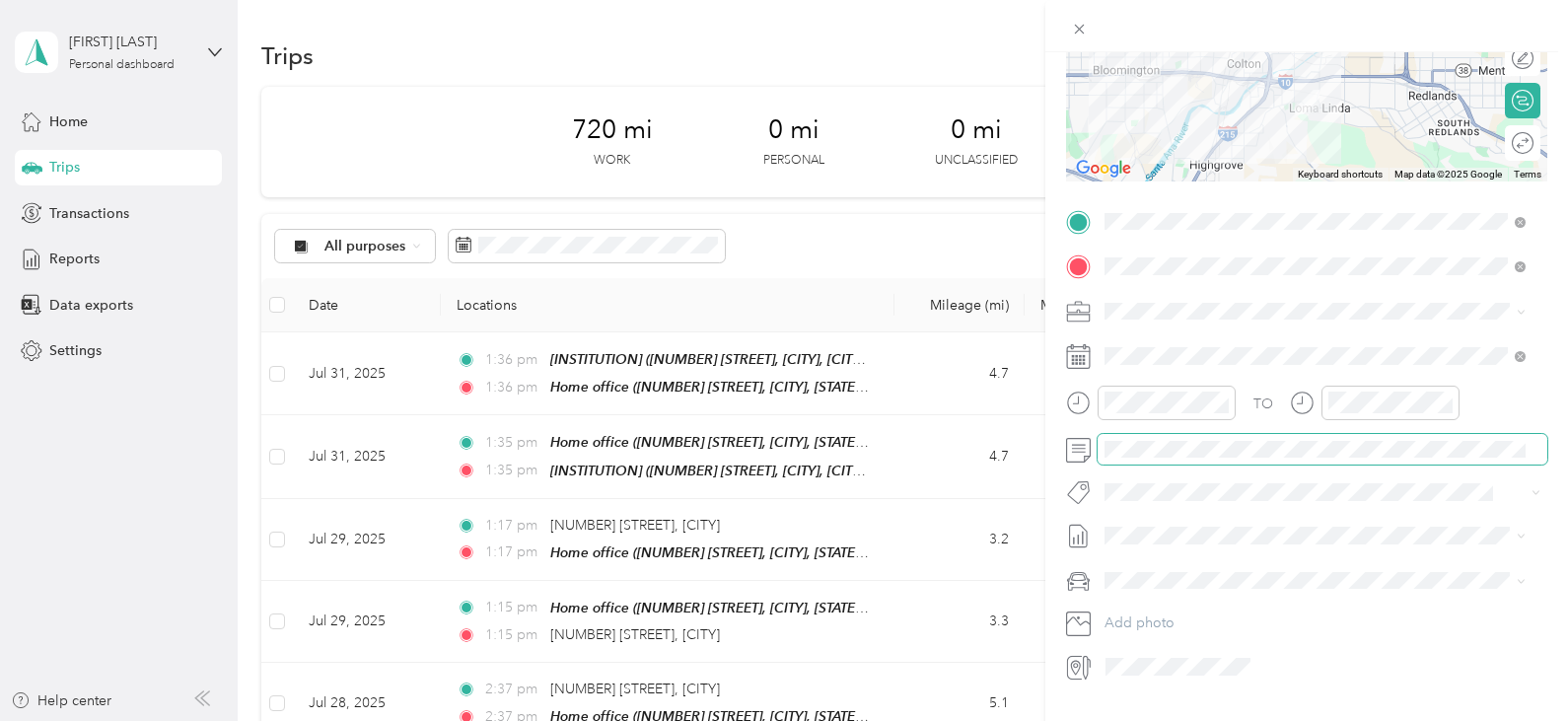 click on "New Trip Save This trip cannot be edited because it is either under review, approved, or paid. Contact your Team Manager to edit it. Miles To navigate the map with touch gestures double-tap and hold your finger on the map, then drag the map. ← Move left → Move right ↑ Move up ↓ Move down + Zoom in - Zoom out Home Jump left by 75% End Jump right by 75% Page Up Jump up by 75% Page Down Jump down by 75% Keyboard shortcuts Map Data Map data ©2025 Google Map data ©2025 Google 5 km  Click to toggle between metric and imperial units Terms Report a map error Edit route Calculate route Round trip TO Add photo" at bounding box center [1307, 241] 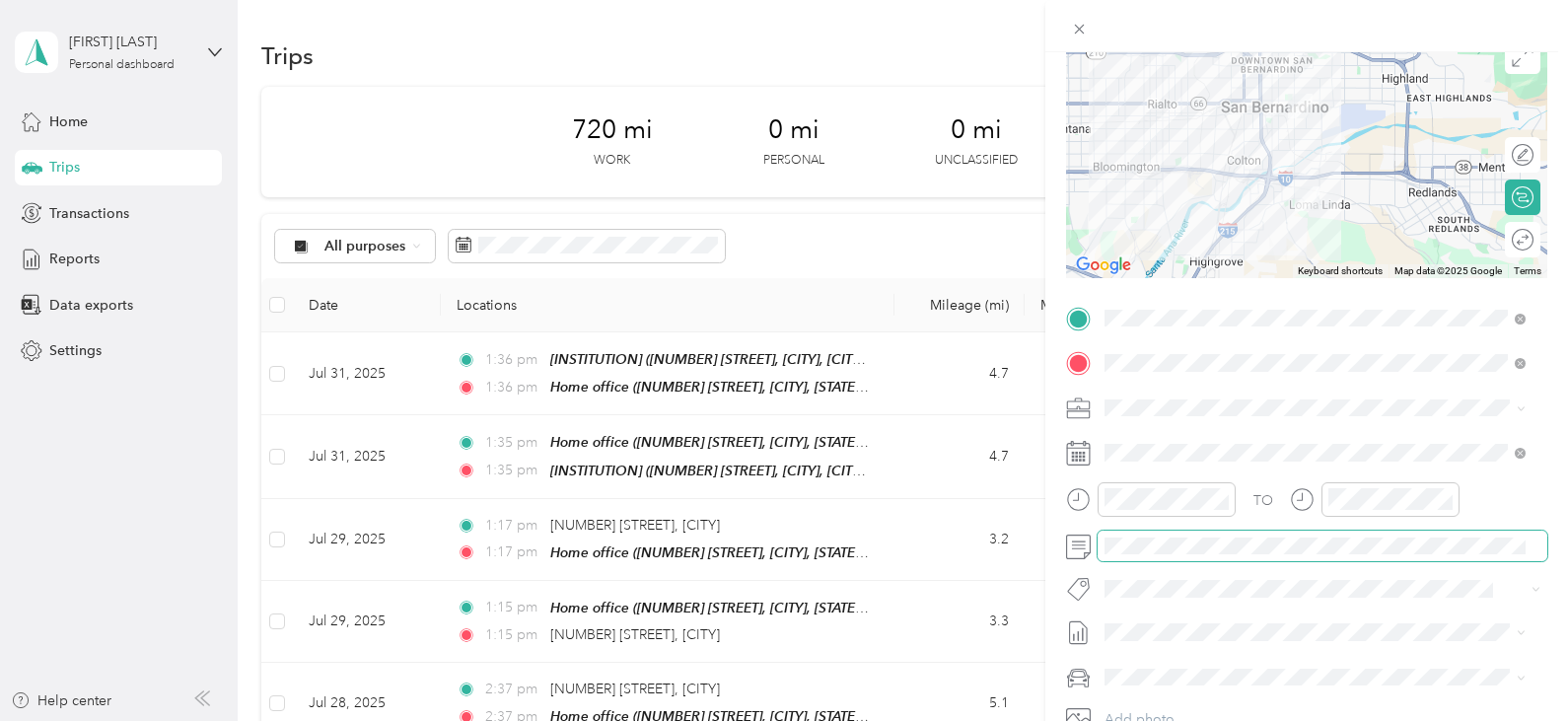 scroll, scrollTop: 0, scrollLeft: 0, axis: both 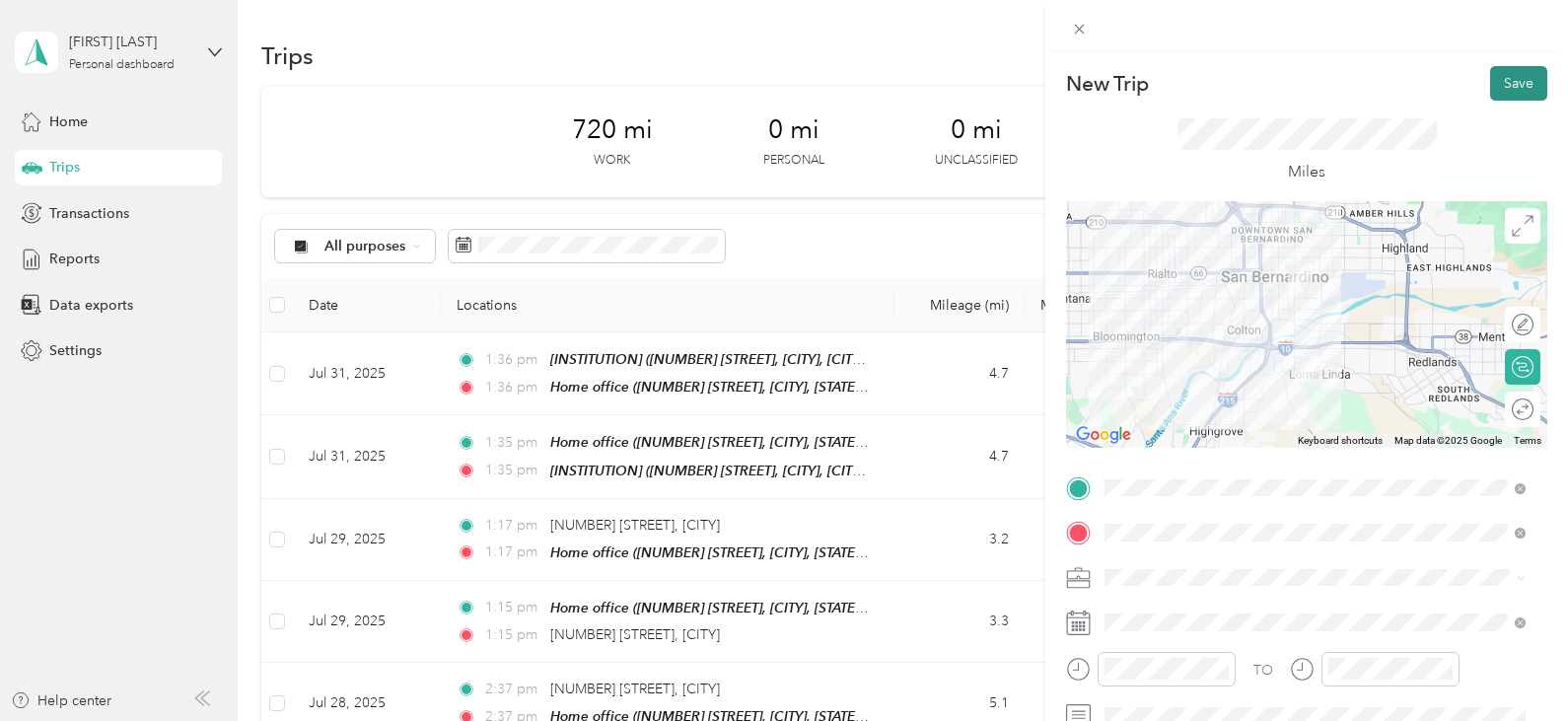 click on "Save" at bounding box center (1519, 83) 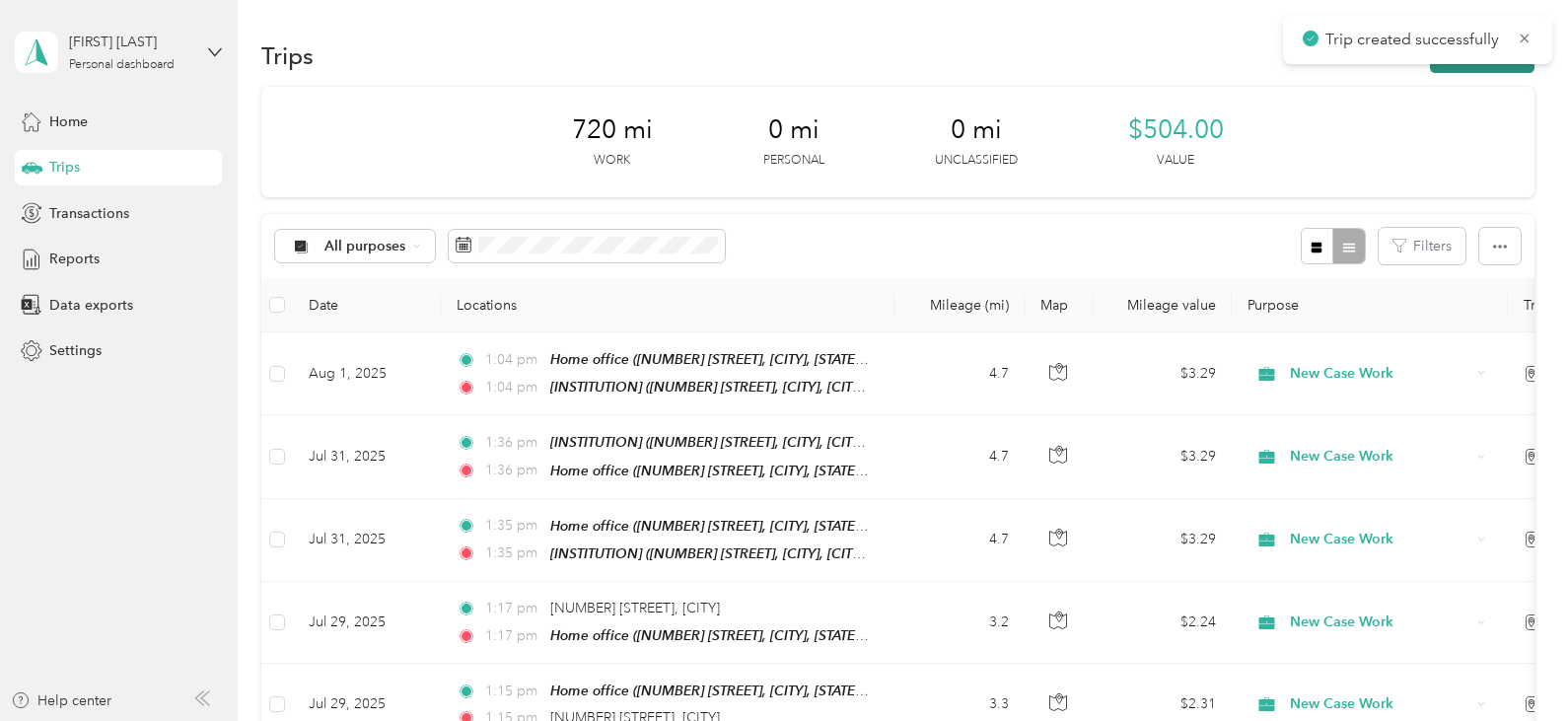 click on "New trip" at bounding box center [1482, 55] 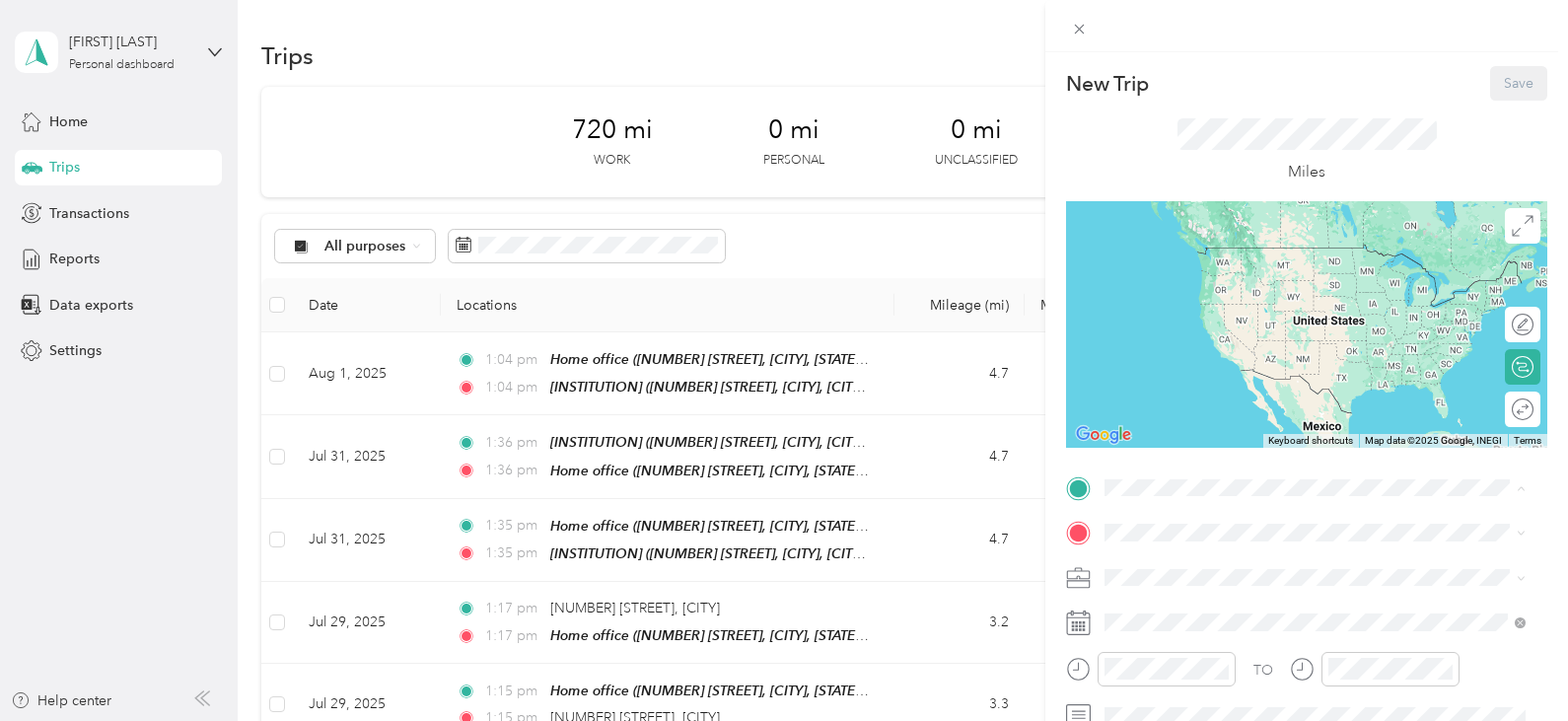 click on "[INSTITUTION] [NUMBER] [STREET], [CITY], [ZIP], [CITY], [STATE], [COUNTRY]" at bounding box center [1330, 463] 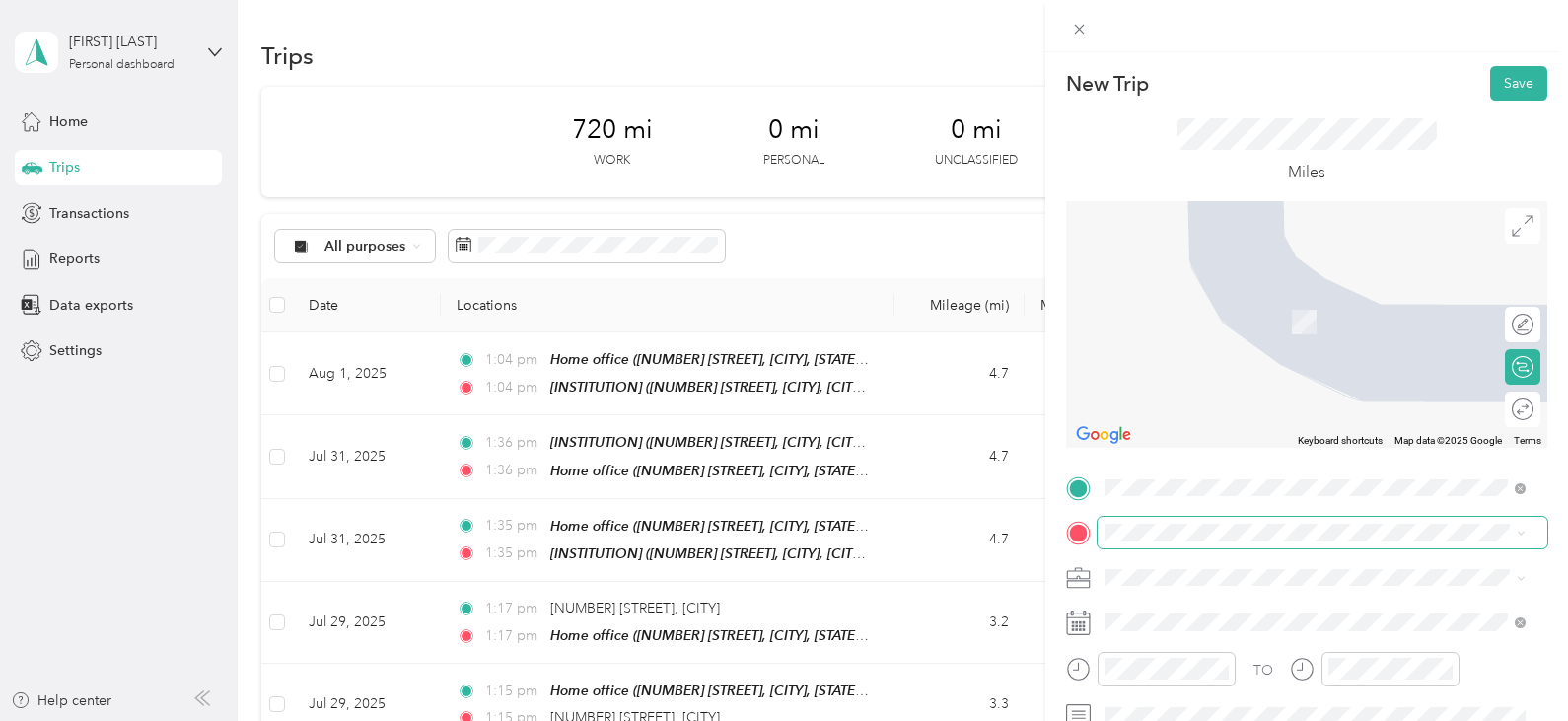 click at bounding box center (1322, 533) 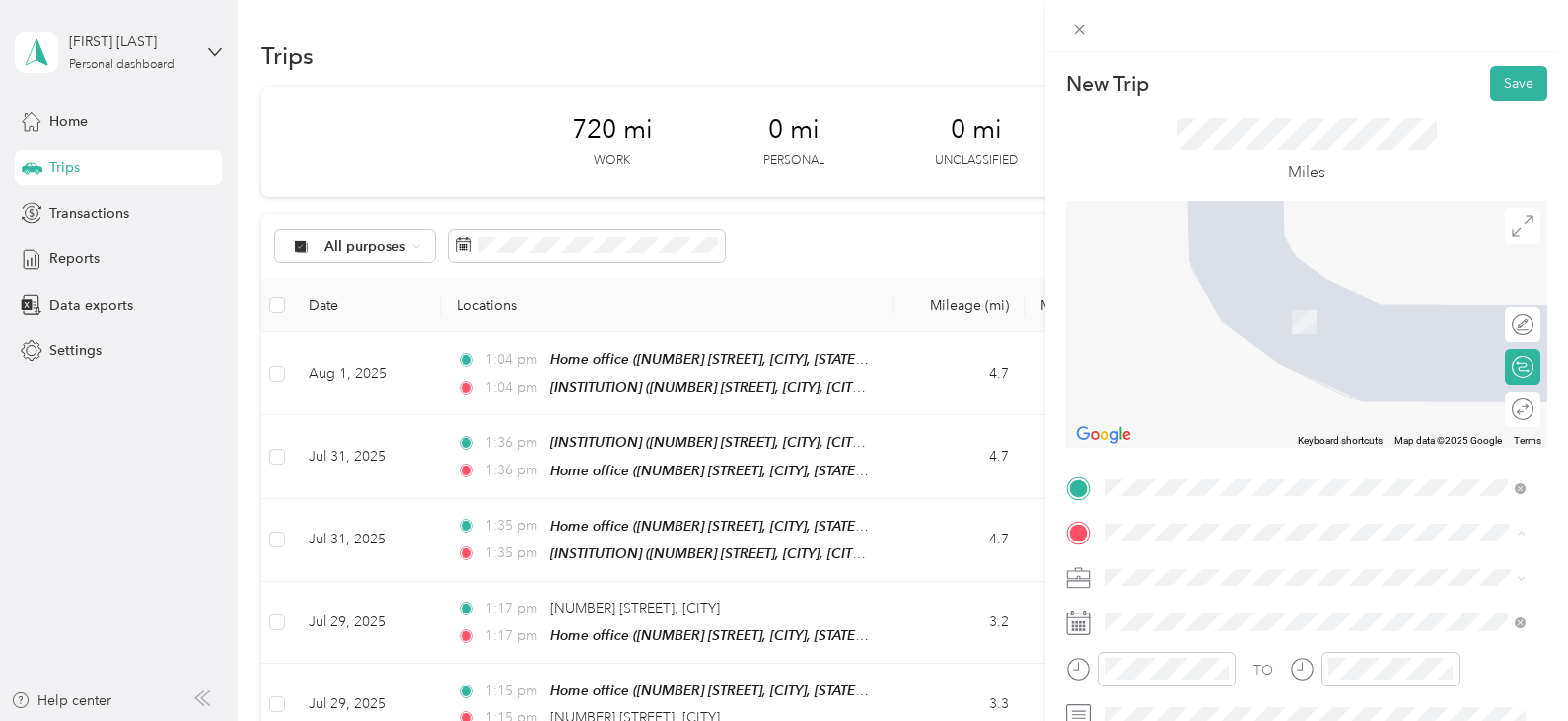 click on "Home office [NUMBER] [STREET], [CITY], [STATE] , [ZIP], [CITY], [STATE]" at bounding box center (1330, 322) 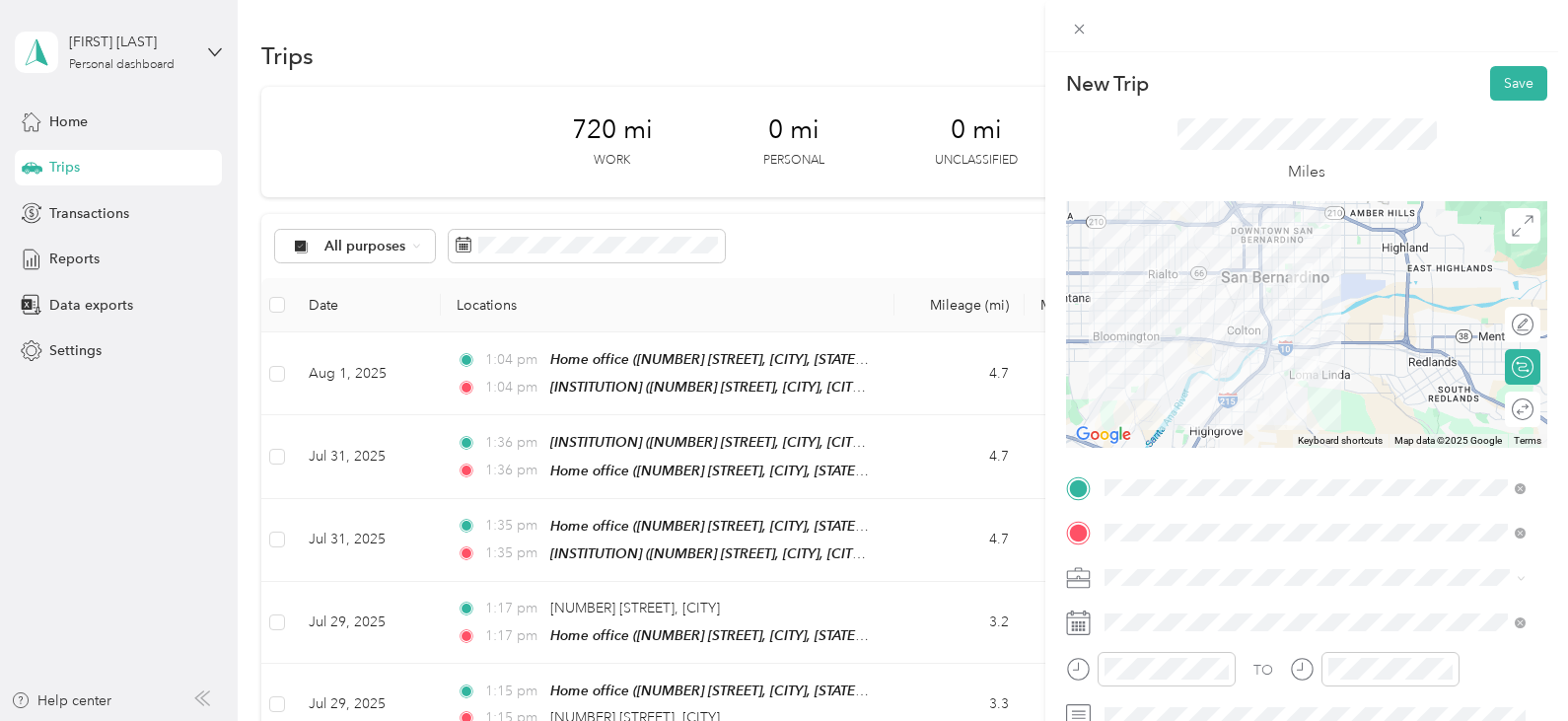 click on "New Case Work" at bounding box center (1315, 646) 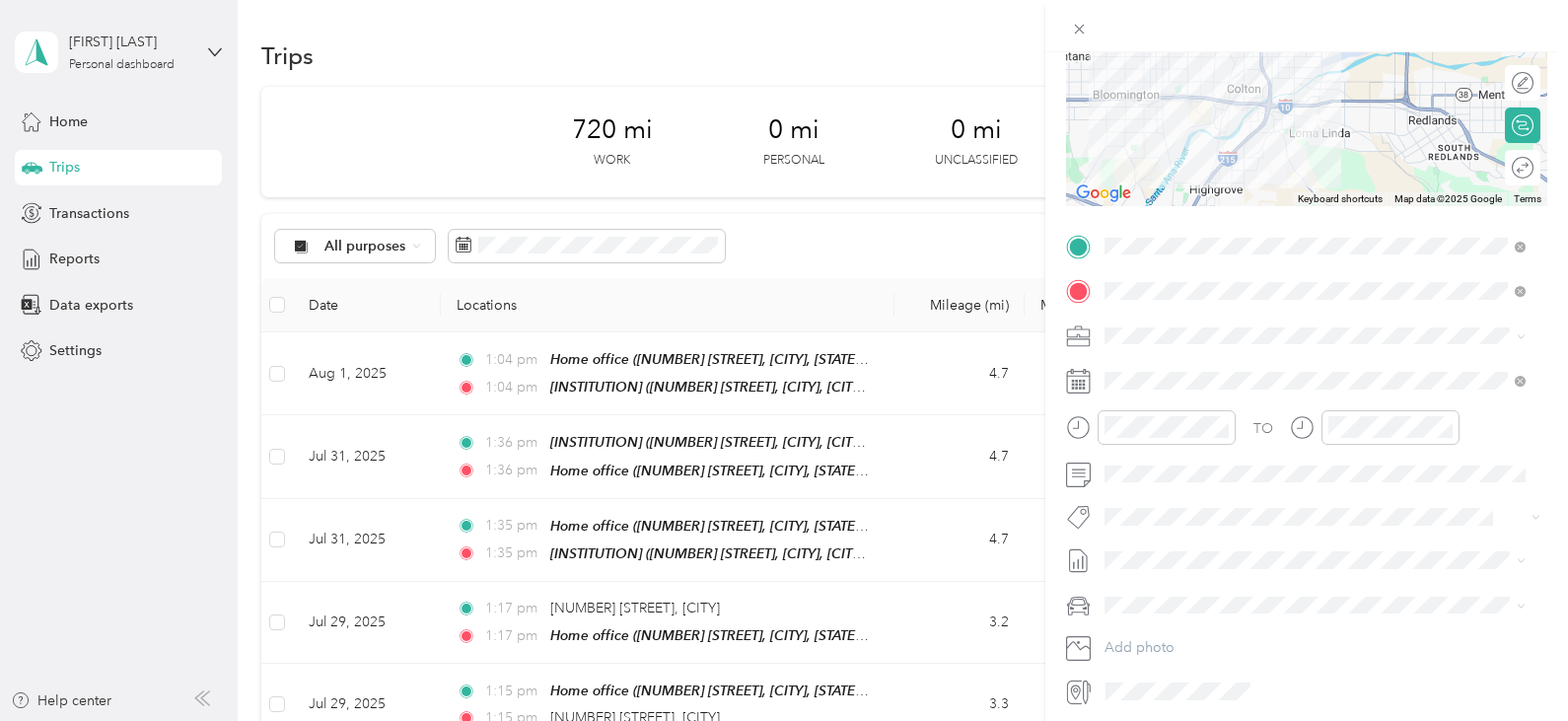 scroll, scrollTop: 315, scrollLeft: 0, axis: vertical 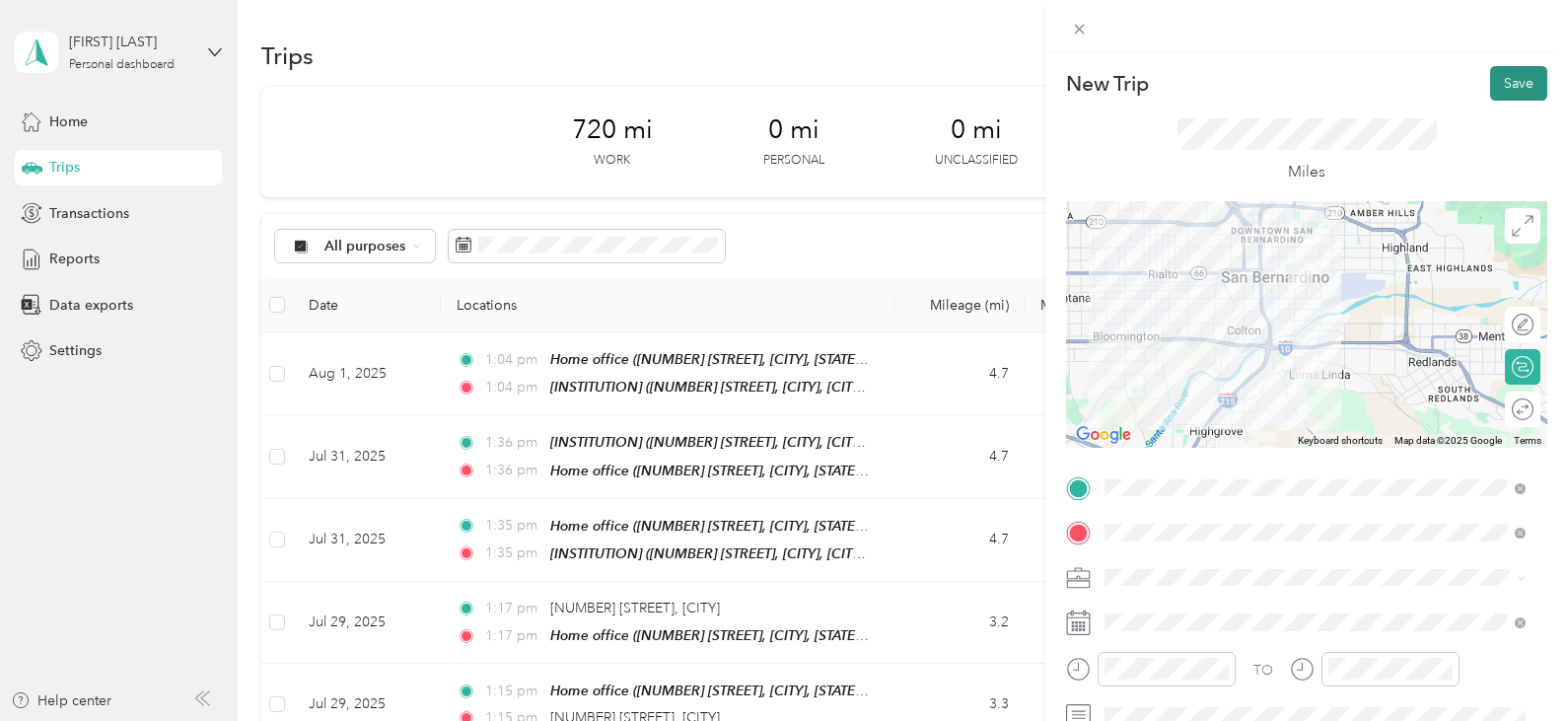 click on "Save" at bounding box center (1519, 83) 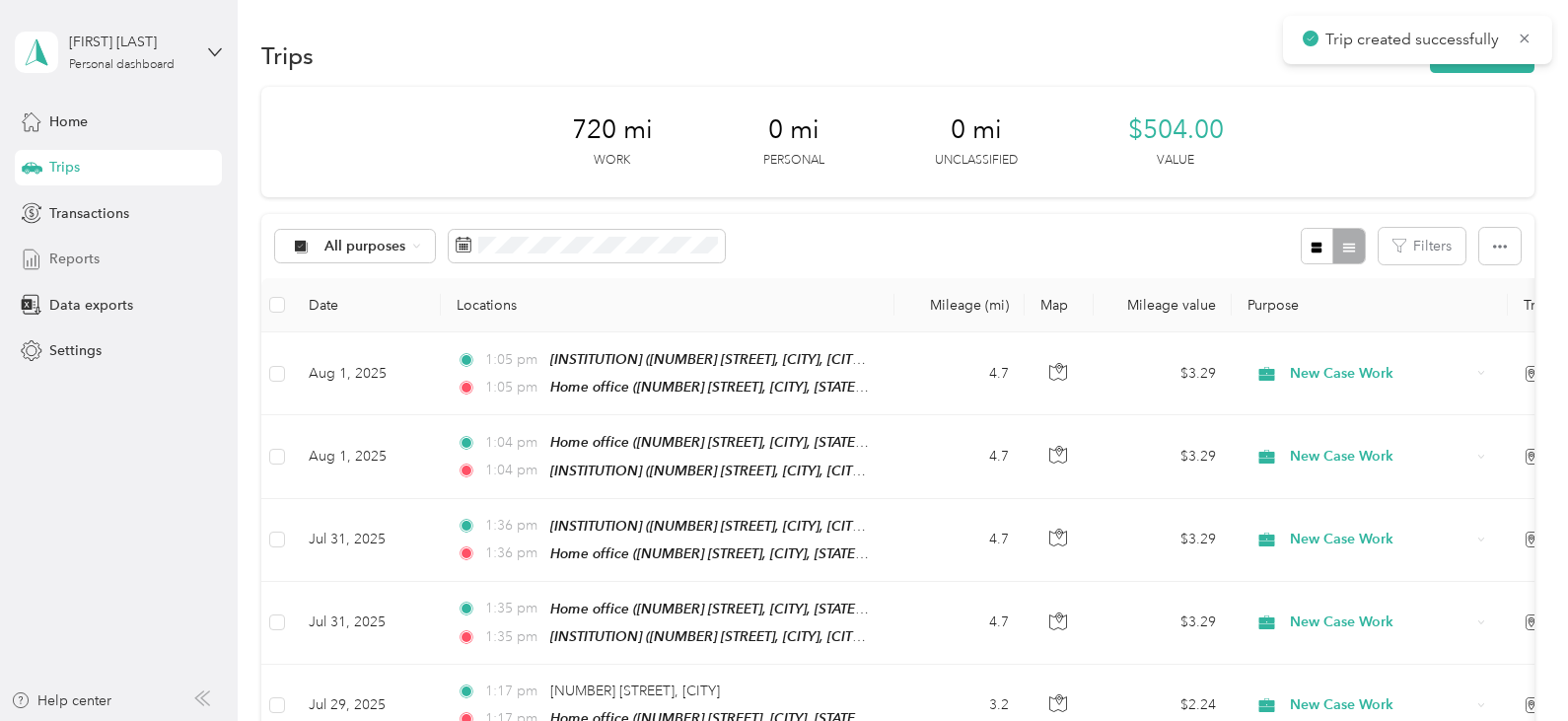 click on "Reports" at bounding box center (118, 259) 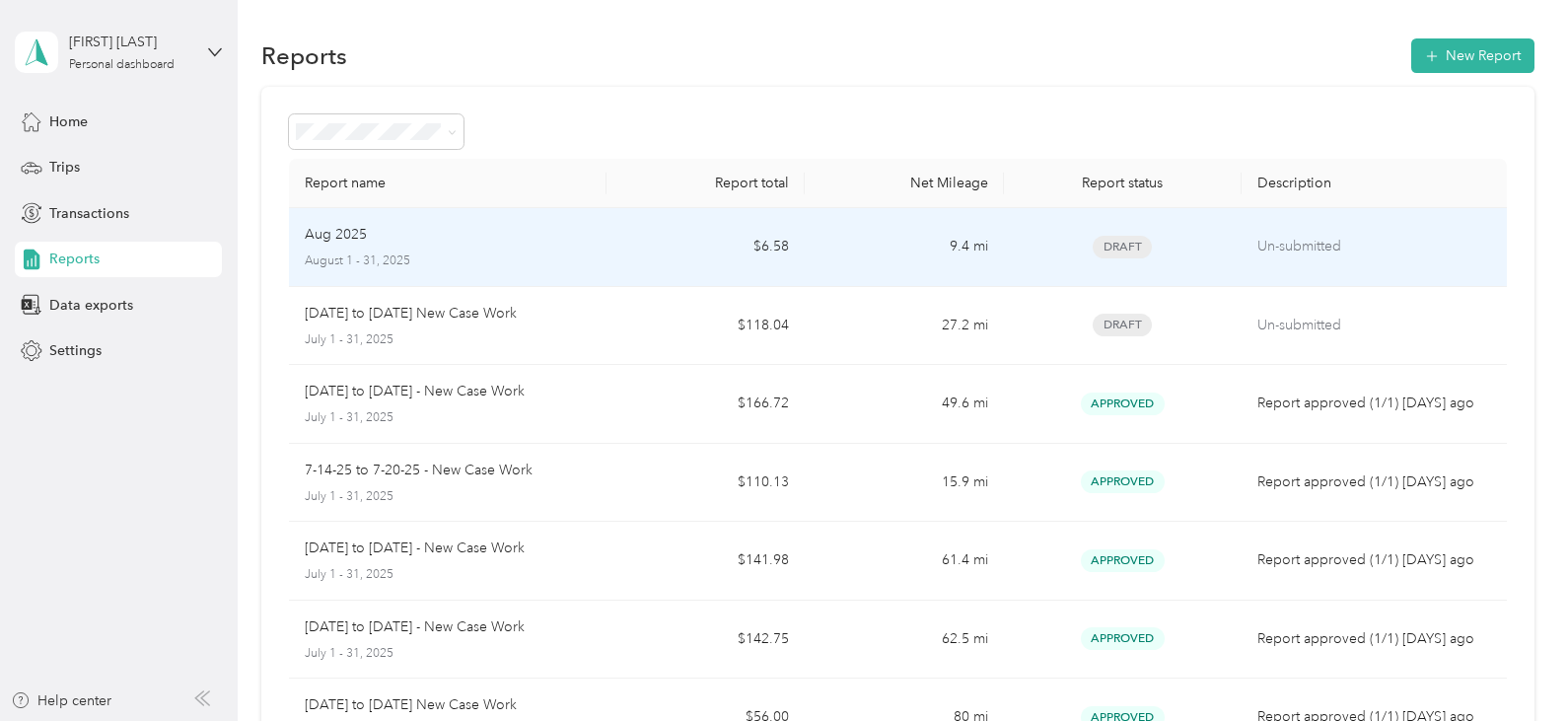 click on "$6.58" at bounding box center (705, 248) 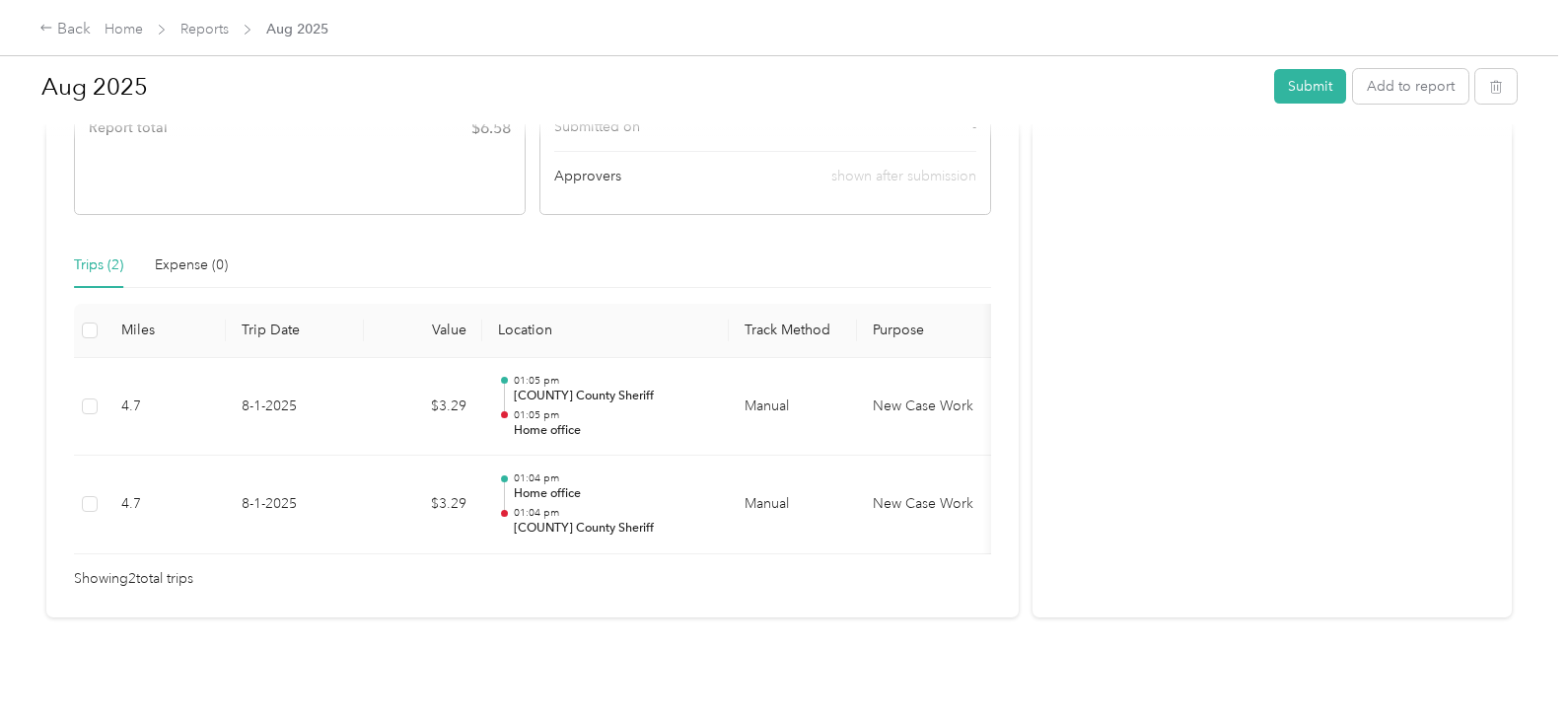 scroll, scrollTop: 0, scrollLeft: 0, axis: both 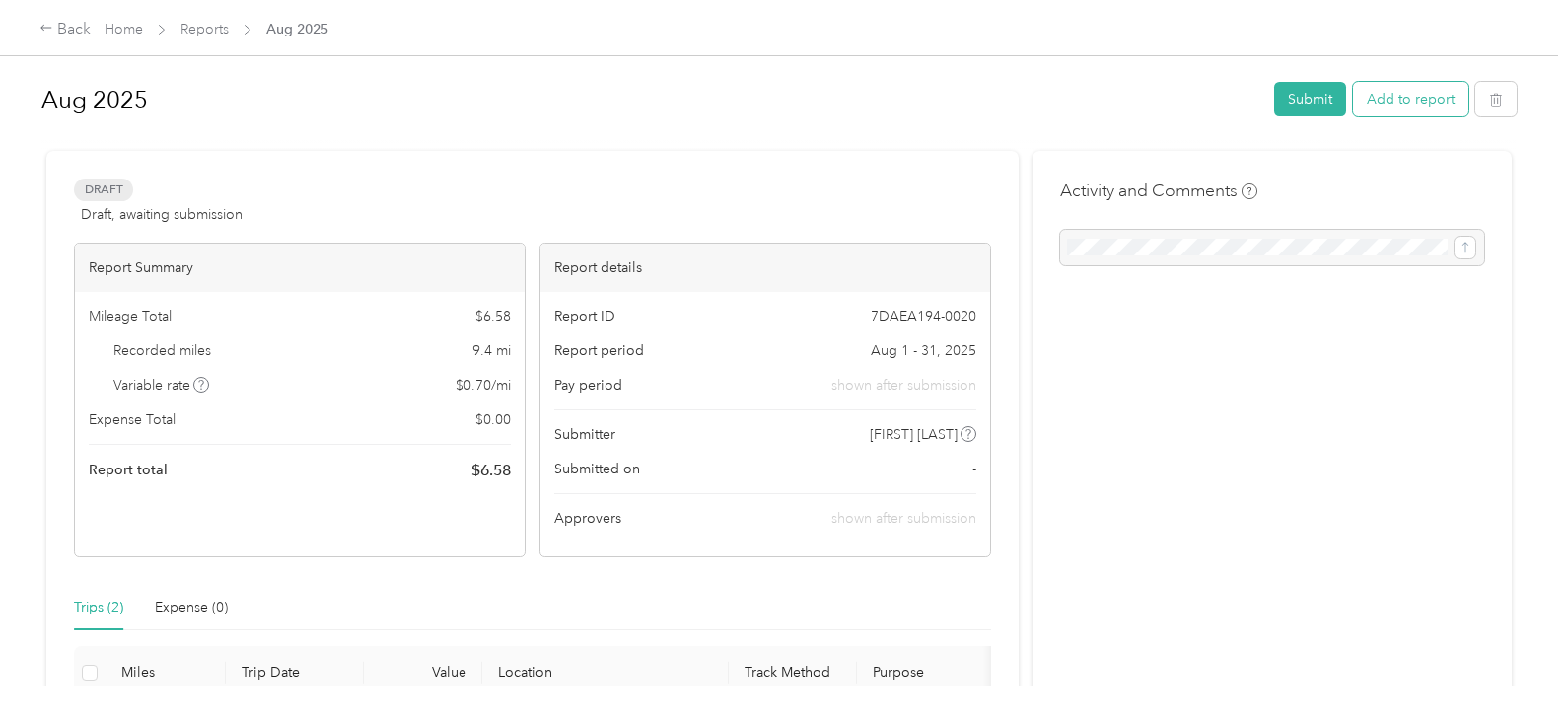 click on "Add to report" at bounding box center (1410, 99) 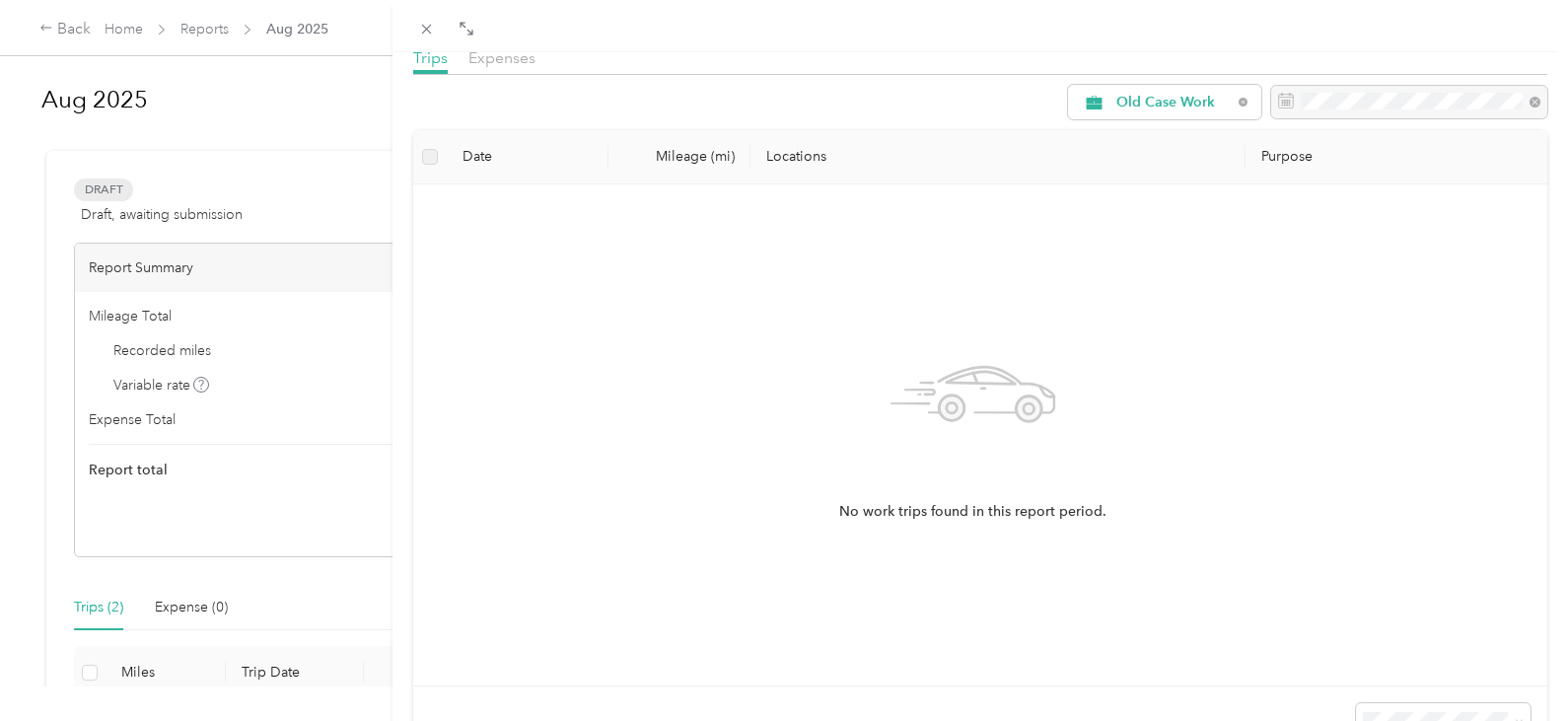 scroll, scrollTop: 0, scrollLeft: 0, axis: both 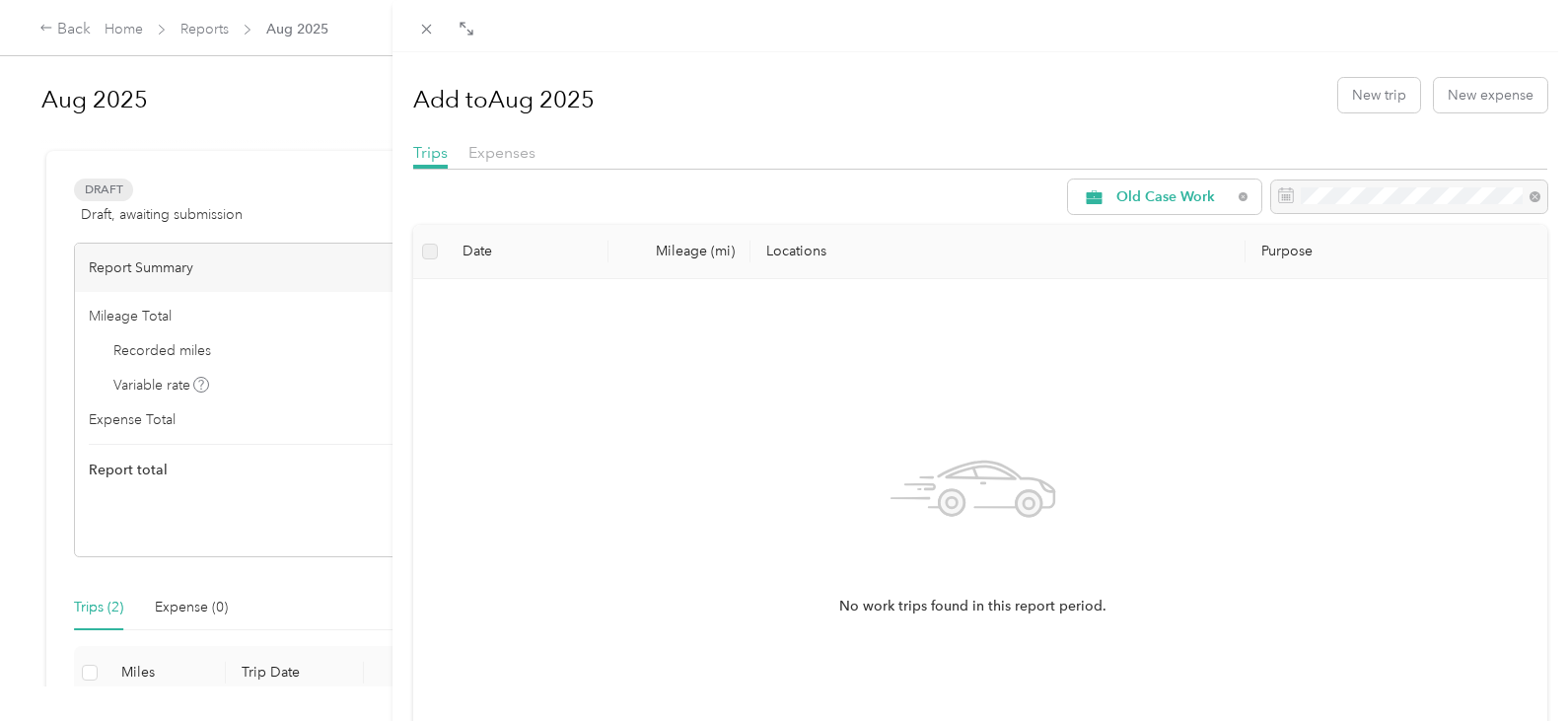 click on "Add to  [MONTH] New trip New expense Trips Expenses Old Case Work Date Mileage (mi) Locations Purpose           No work trips found in this report period." at bounding box center [784, 360] 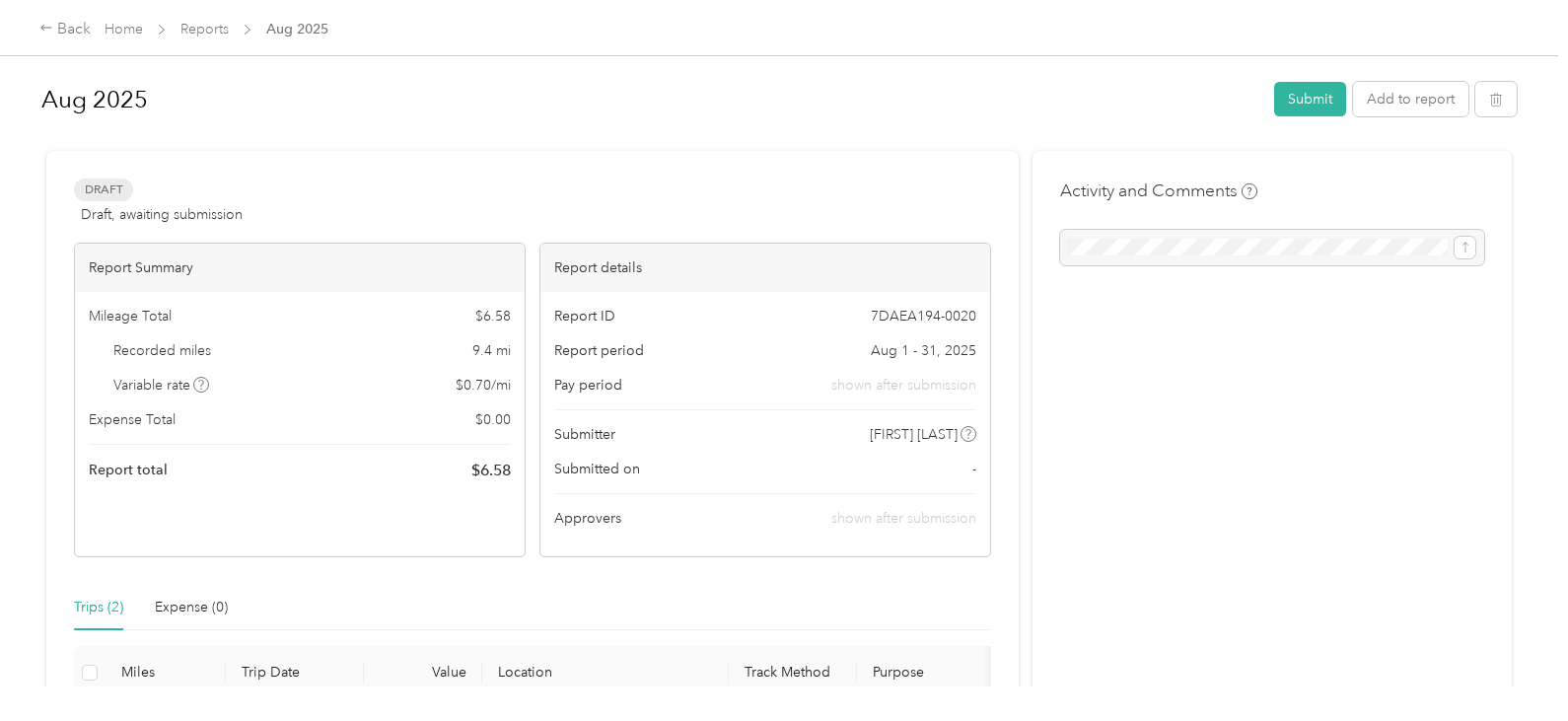click at bounding box center (784, 360) 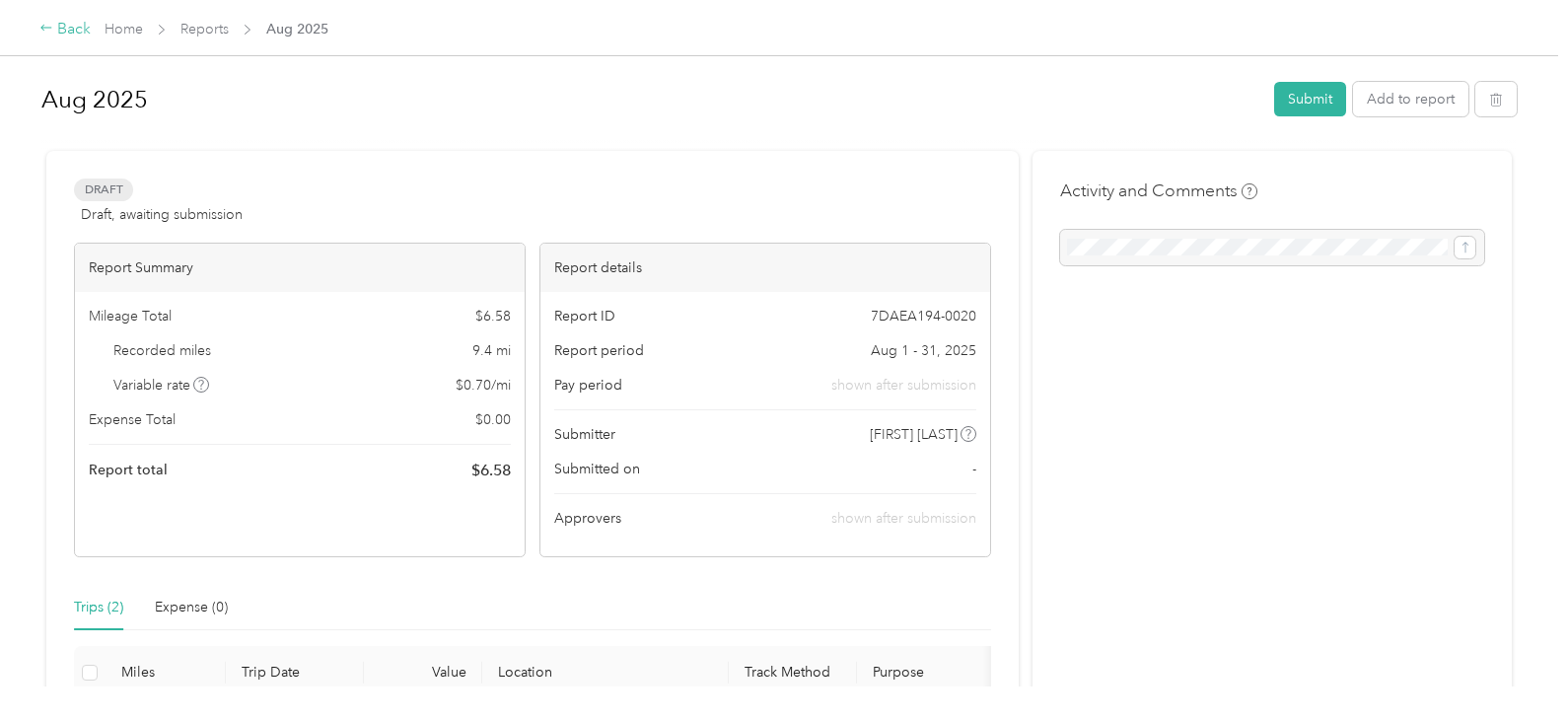 click on "Back" at bounding box center [65, 30] 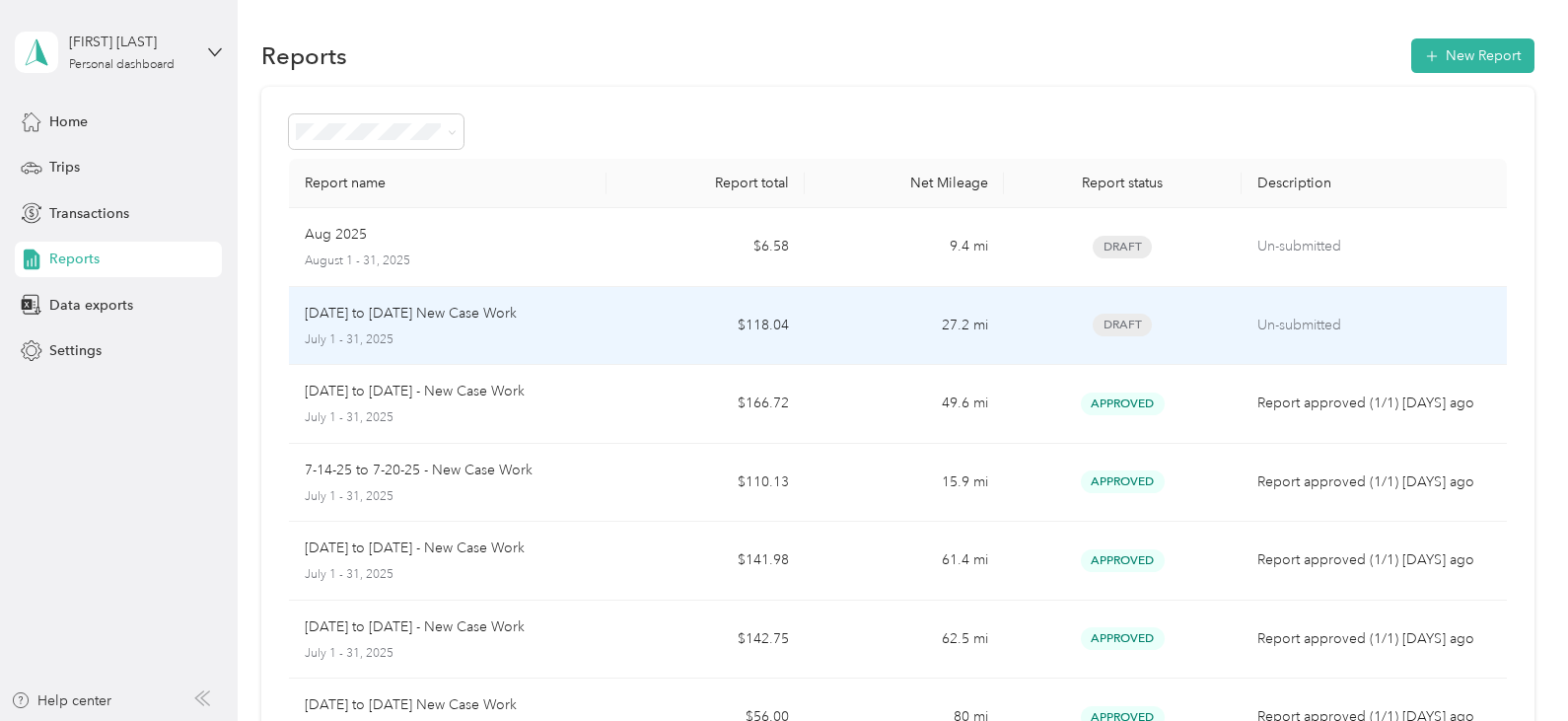 click on "[DATE] to [DATE] New Case Work" at bounding box center (410, 314) 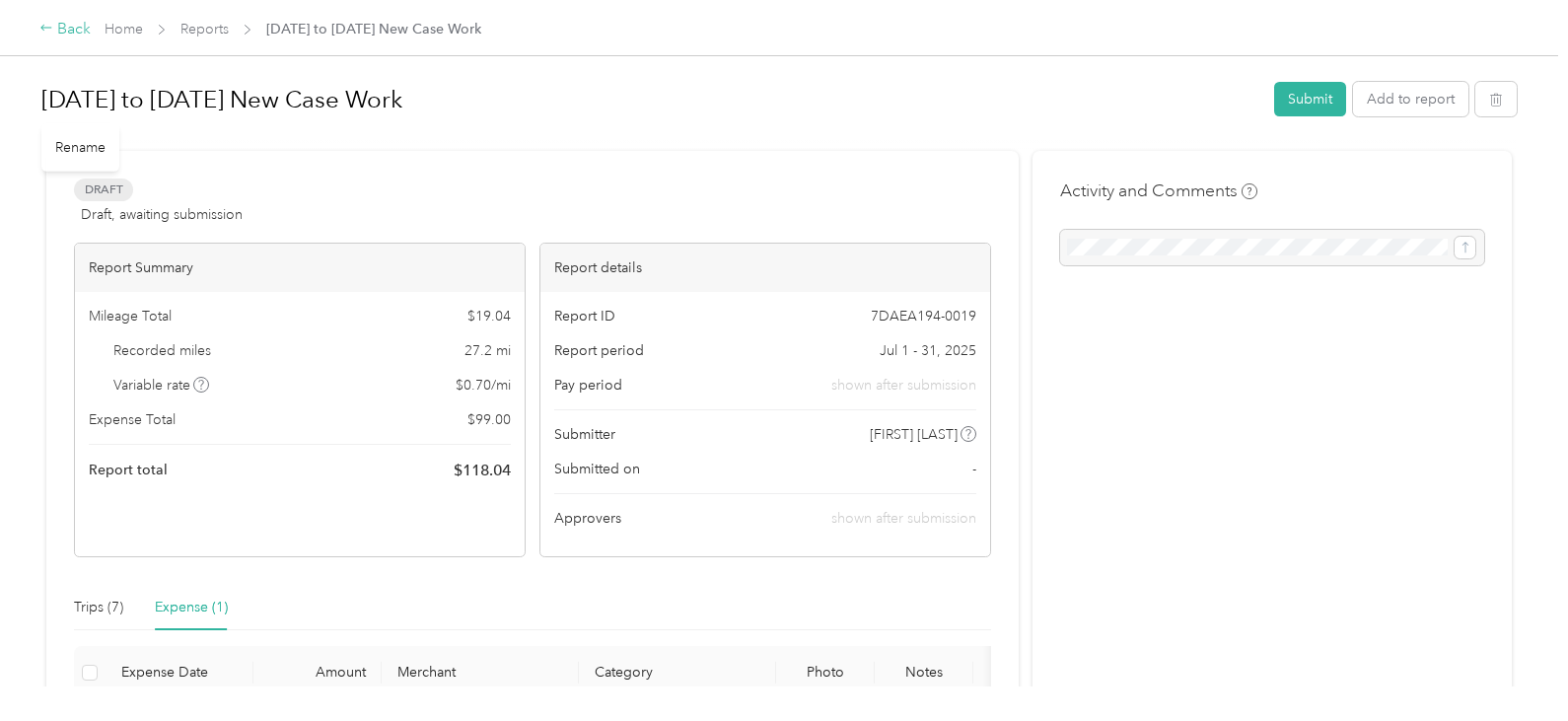 click on "Back" at bounding box center (65, 30) 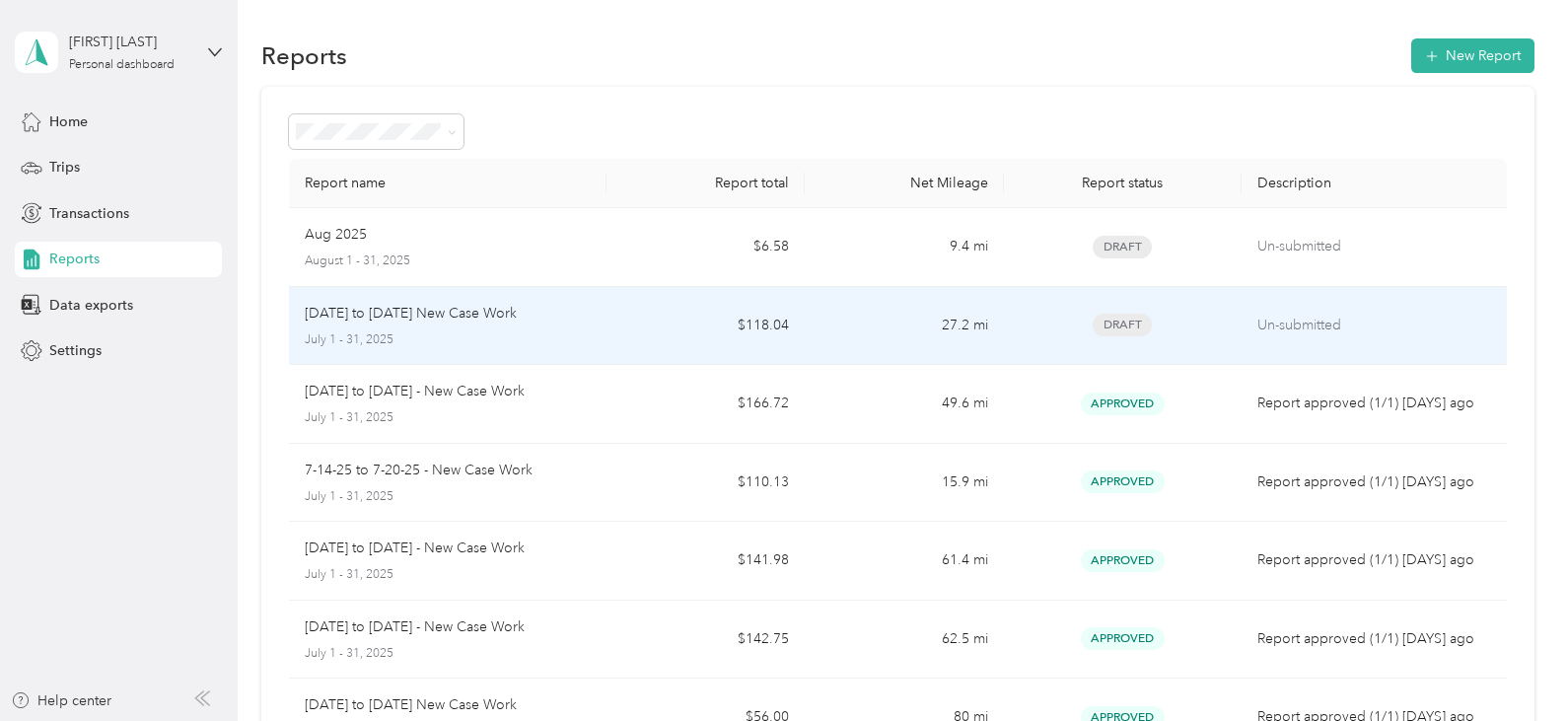 click on "July 1 - 31, 2025" at bounding box center (448, 340) 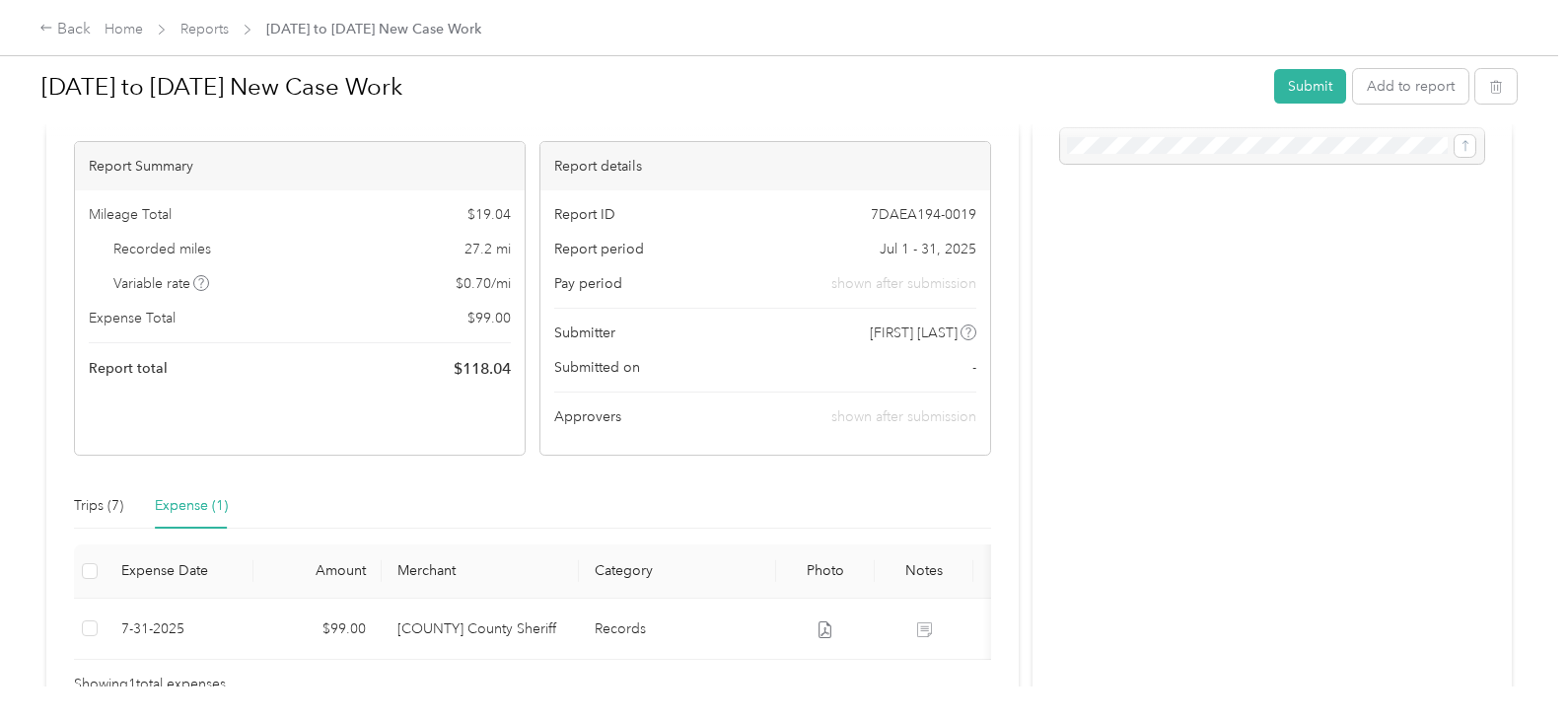 scroll, scrollTop: 0, scrollLeft: 0, axis: both 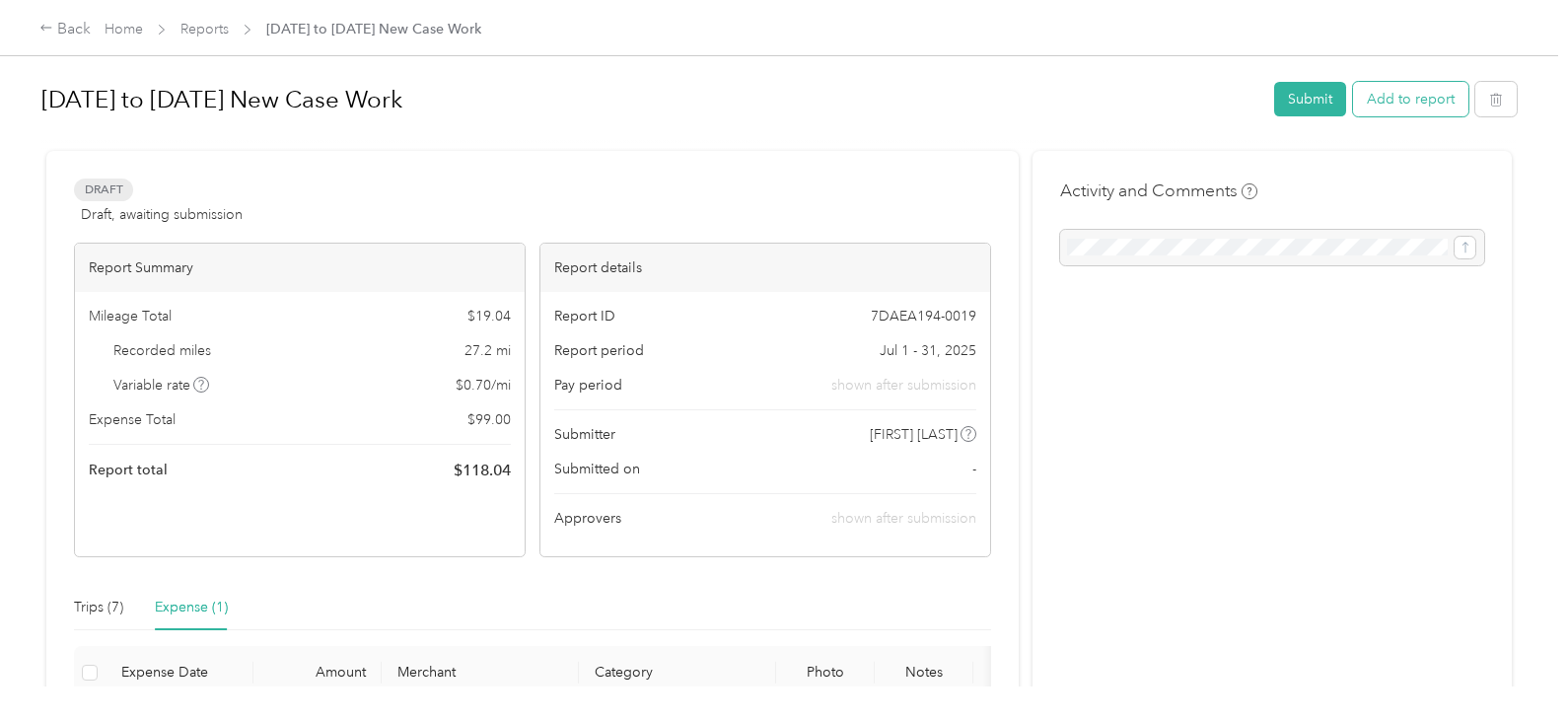 click on "Add to report" at bounding box center (1410, 99) 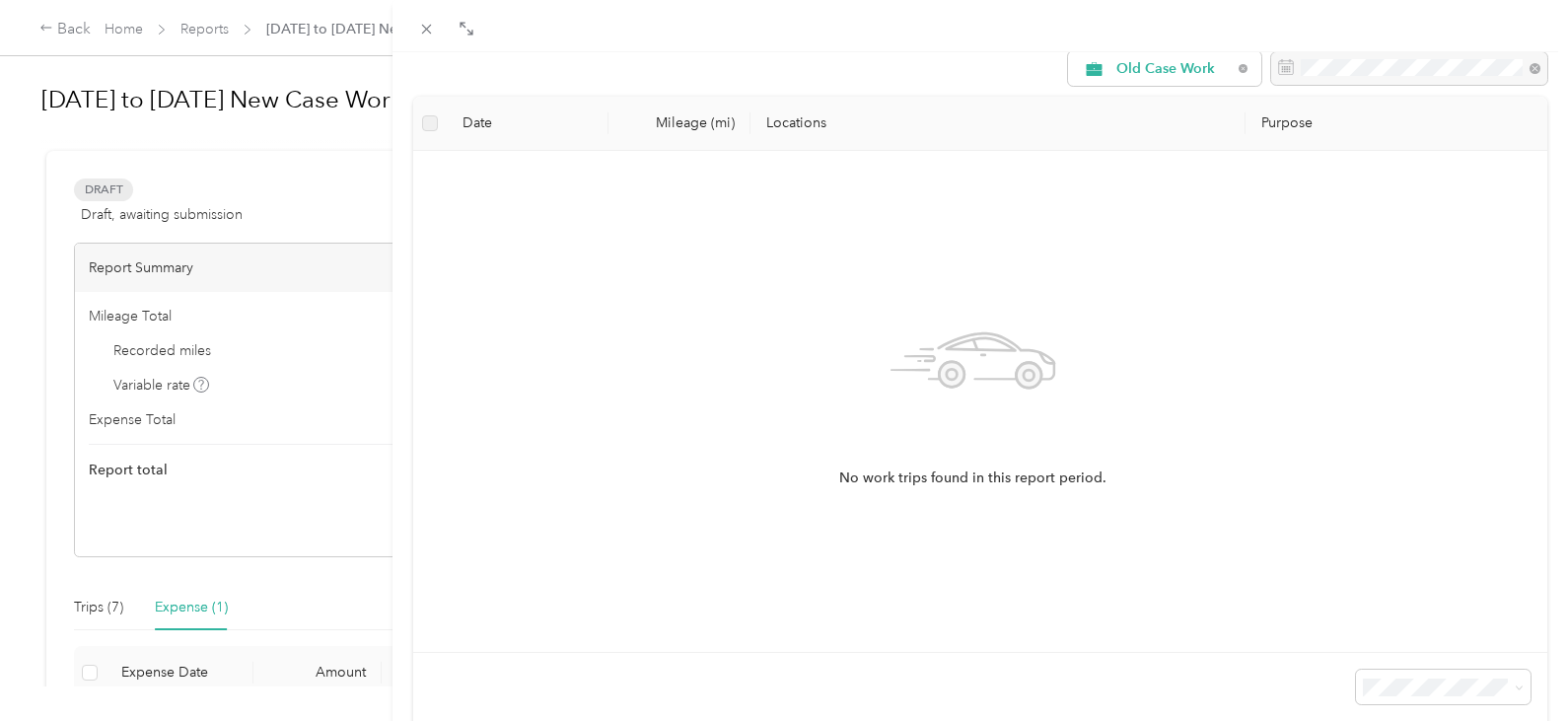 scroll, scrollTop: 0, scrollLeft: 0, axis: both 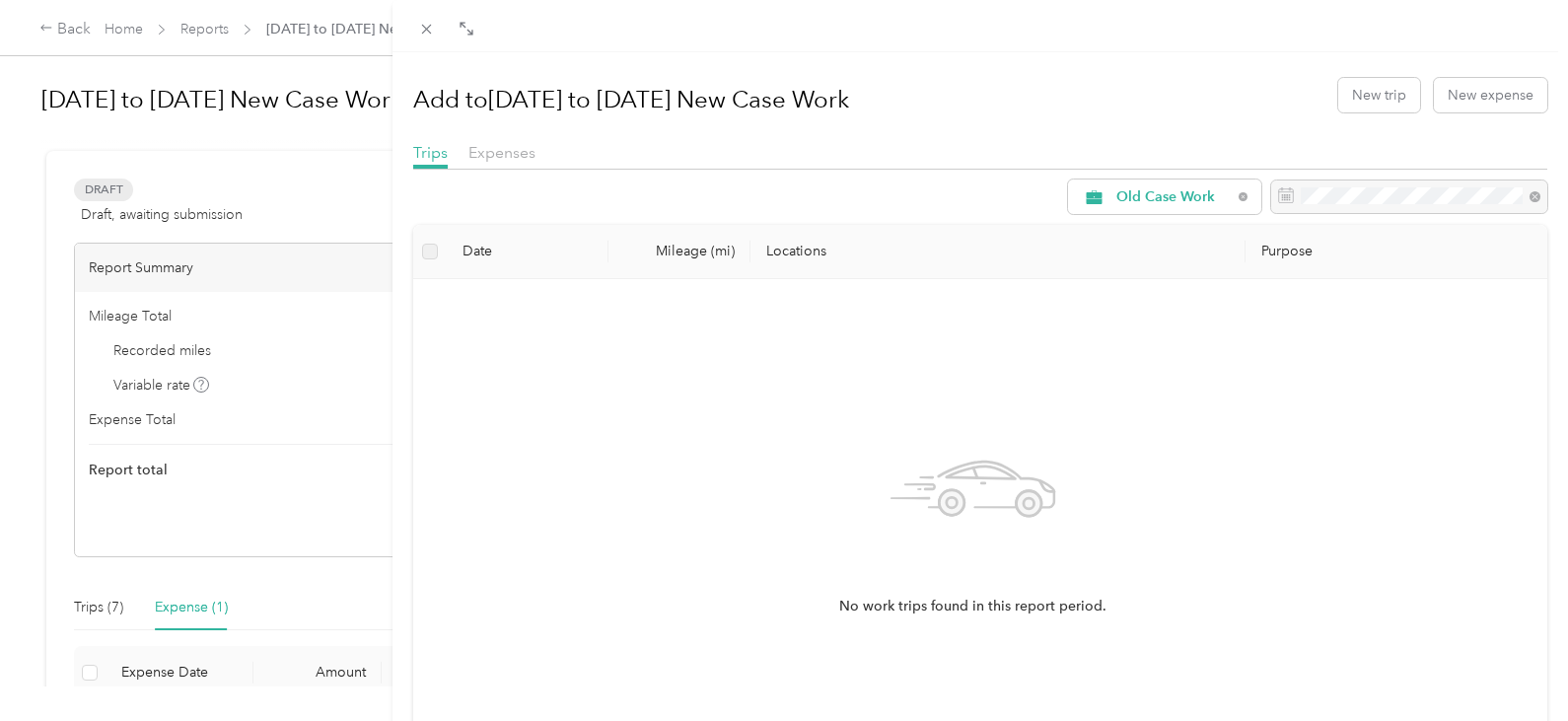 click on "Add to  [DATE] to [DATE] New Case Work New trip New expense Trips Expenses Old Case Work Date Mileage (mi) Locations Purpose           No work trips found in this report period." at bounding box center [784, 360] 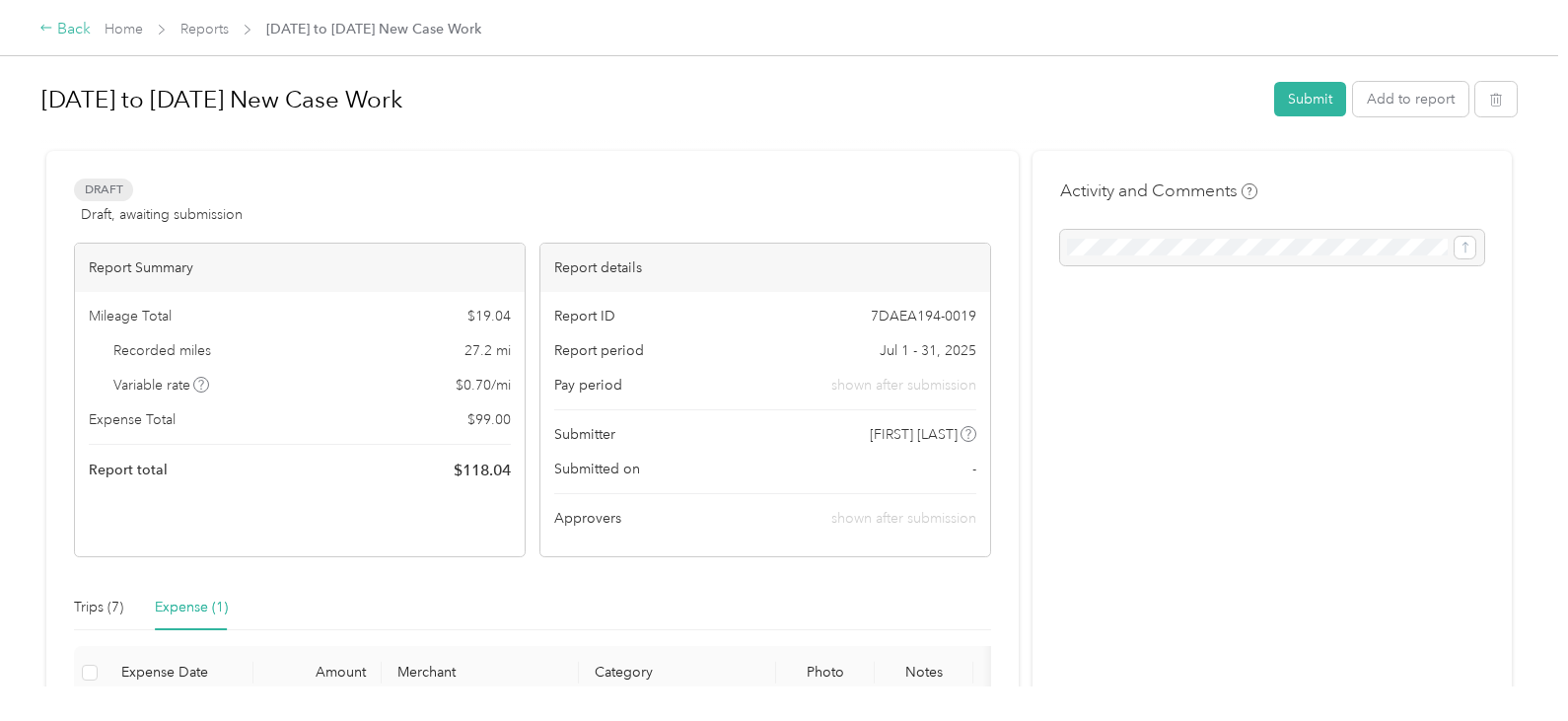 click on "Back" at bounding box center (65, 30) 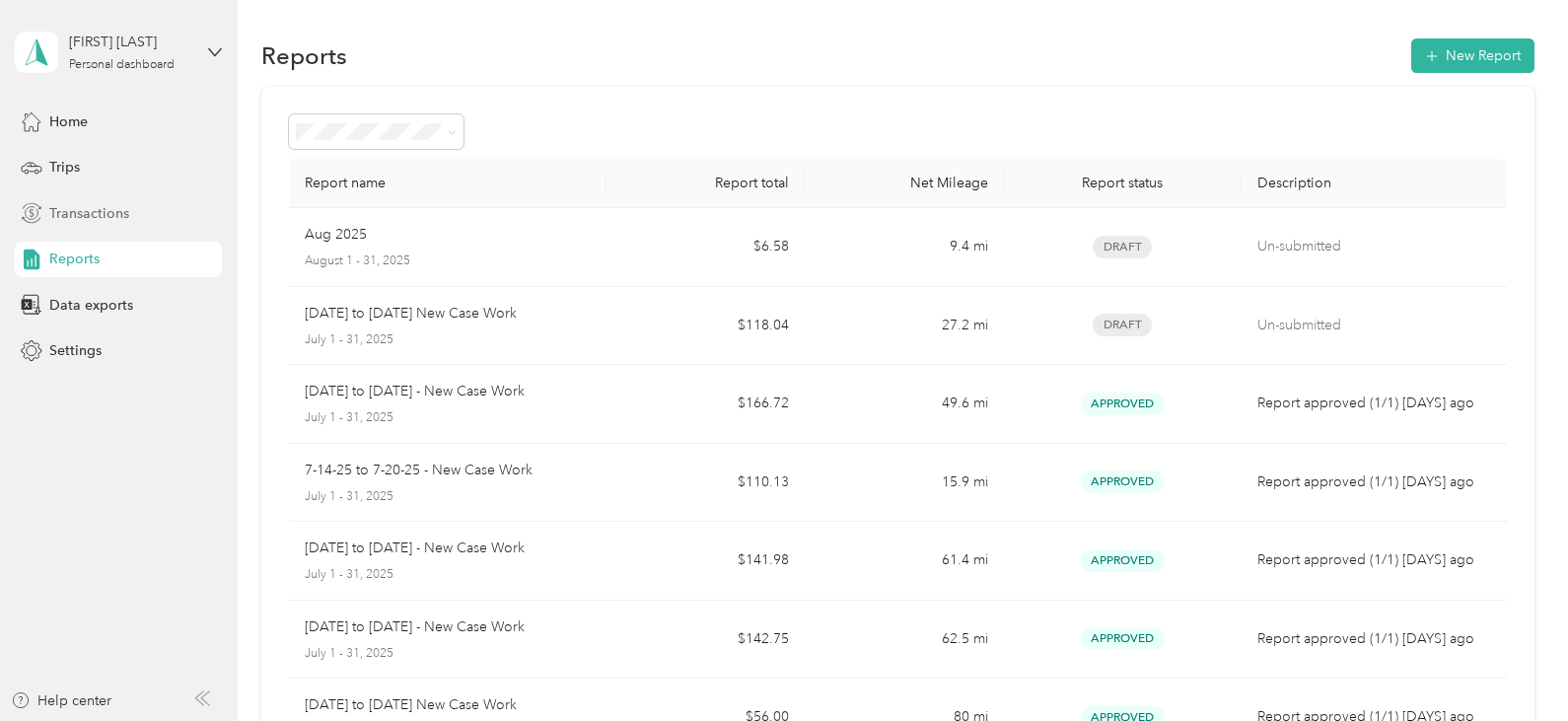 click on "Transactions" at bounding box center (89, 213) 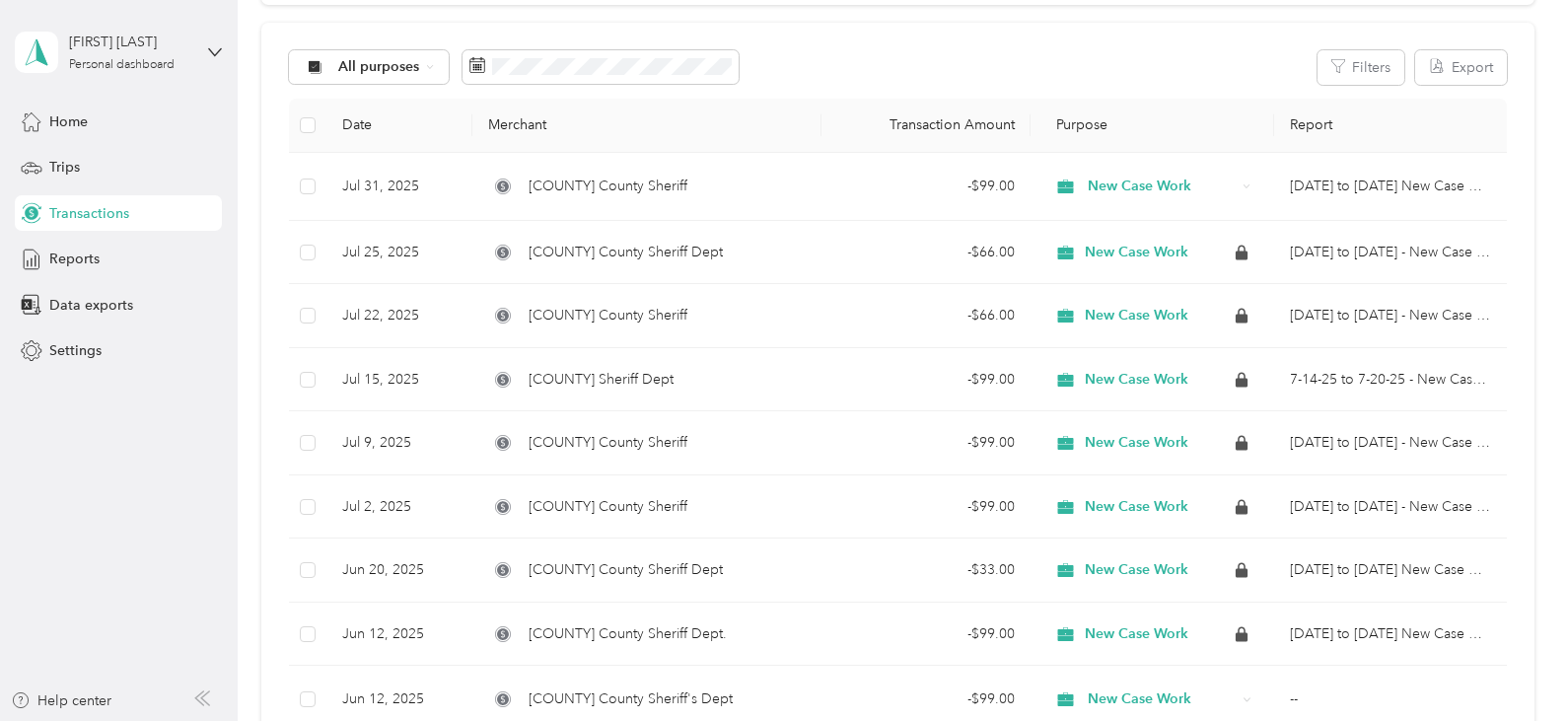 scroll, scrollTop: 0, scrollLeft: 0, axis: both 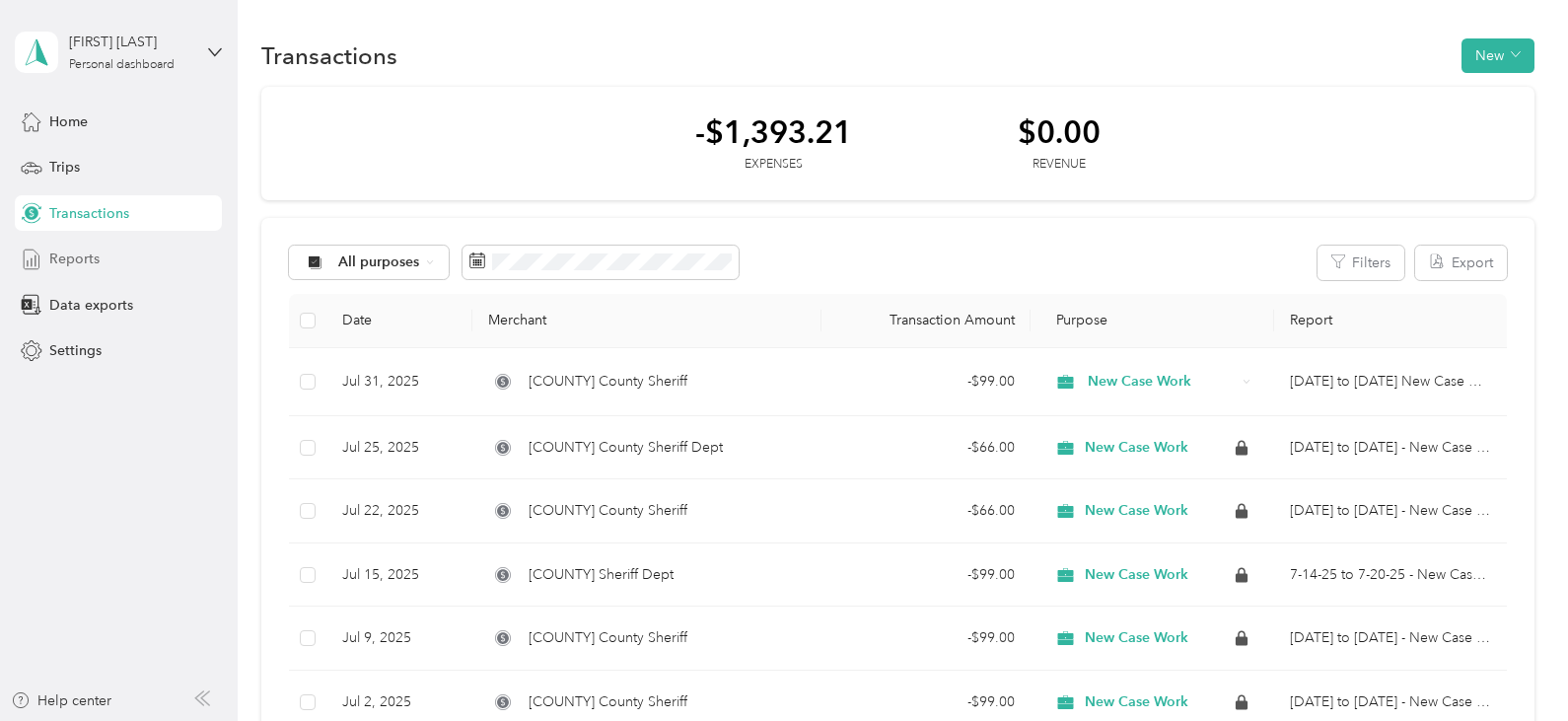 click on "Reports" at bounding box center (74, 258) 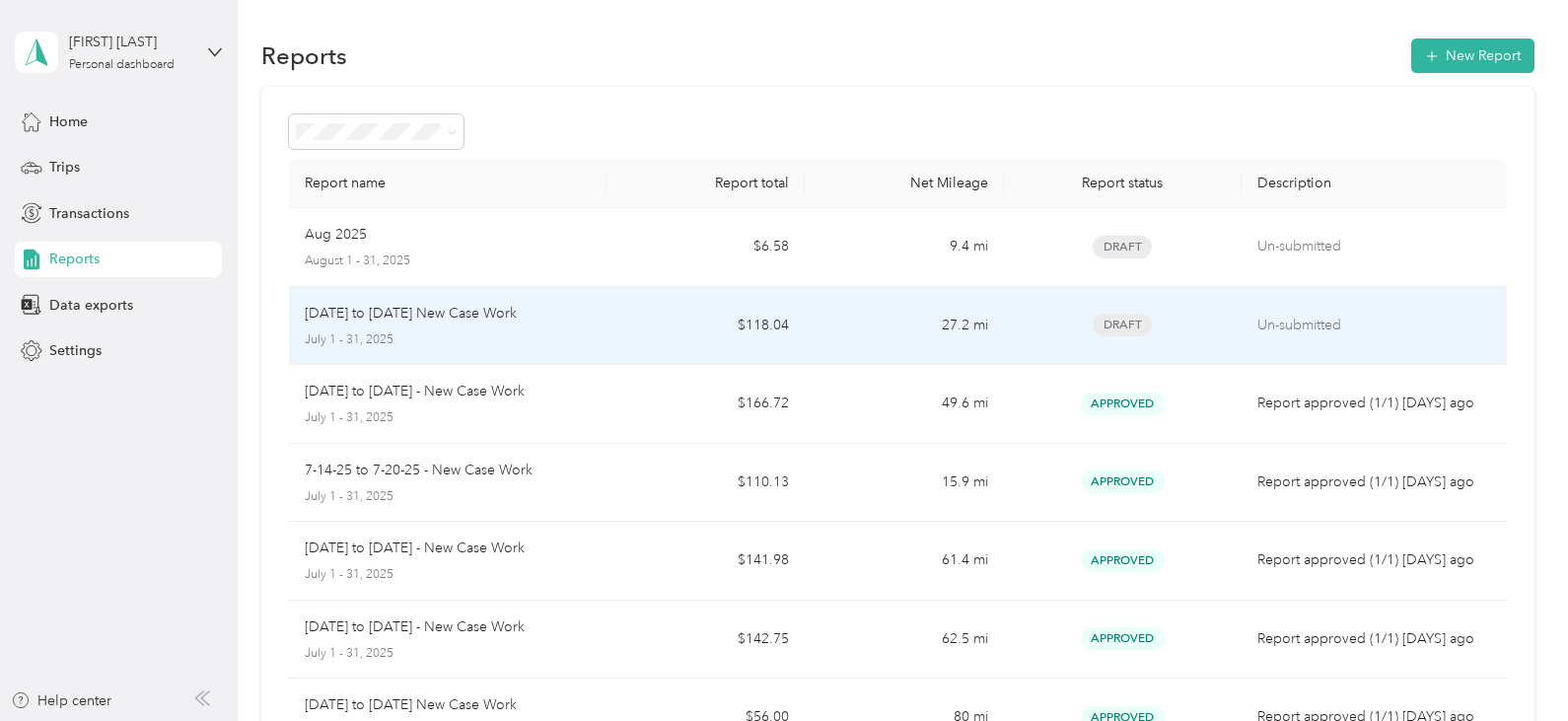 click on "[DATE] to [DATE] New Case Work" at bounding box center [410, 314] 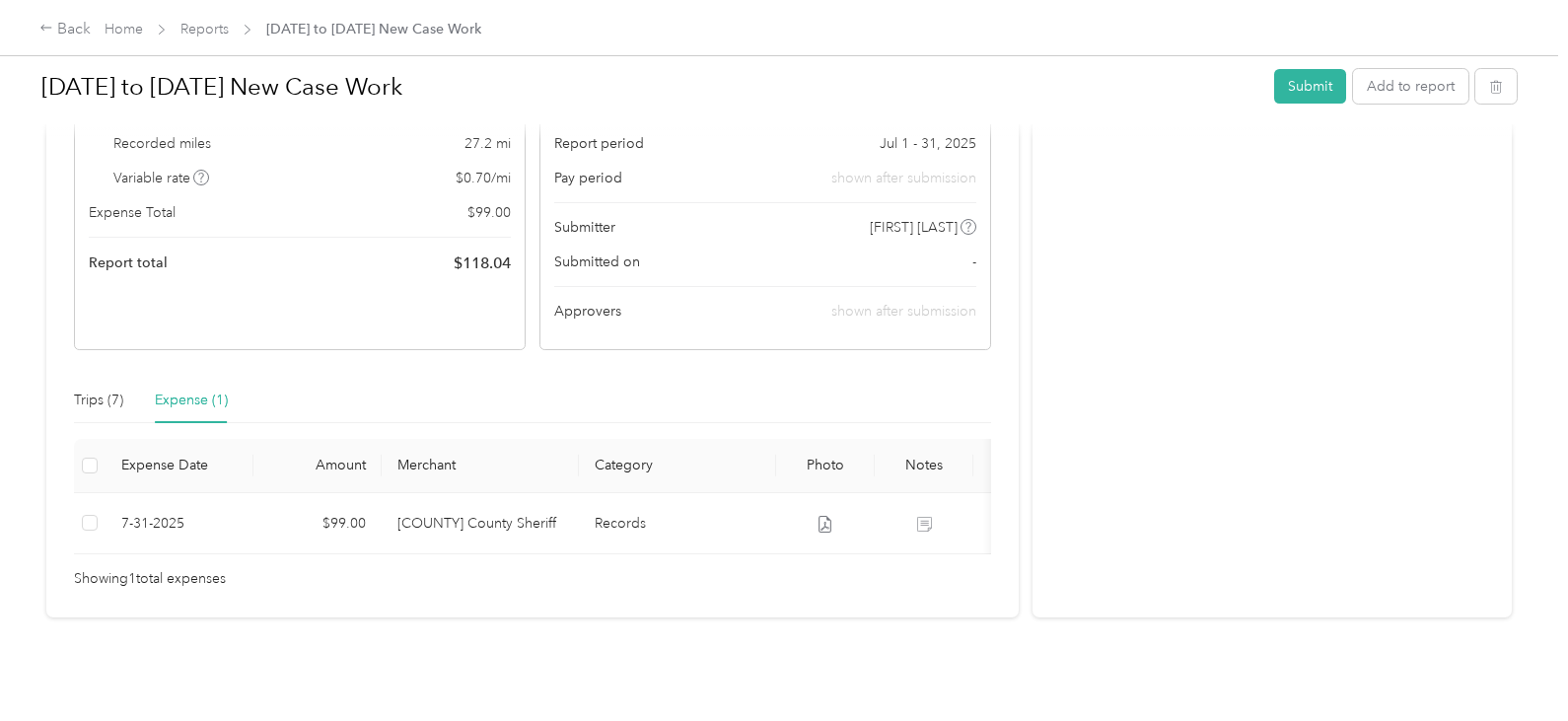 scroll, scrollTop: 0, scrollLeft: 0, axis: both 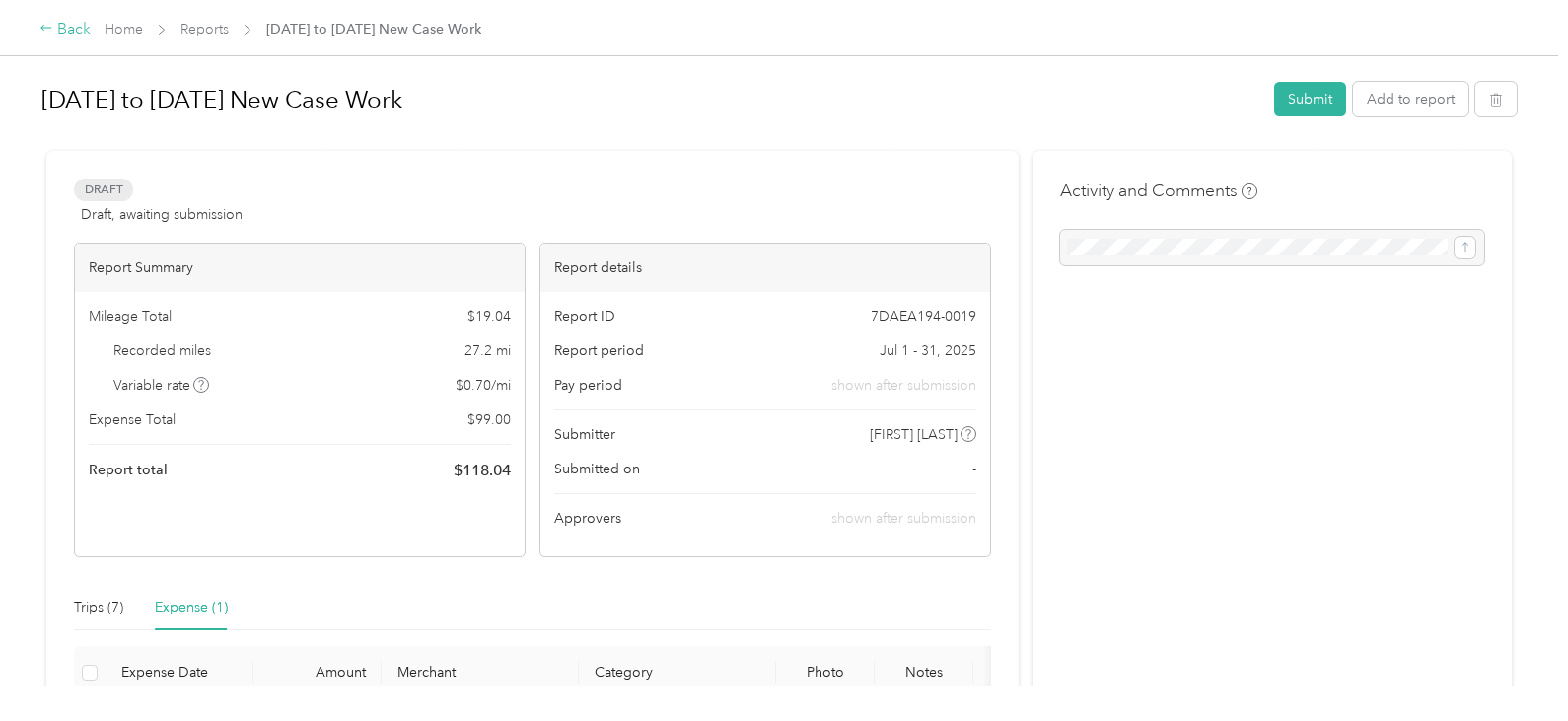 click on "Back" at bounding box center (65, 30) 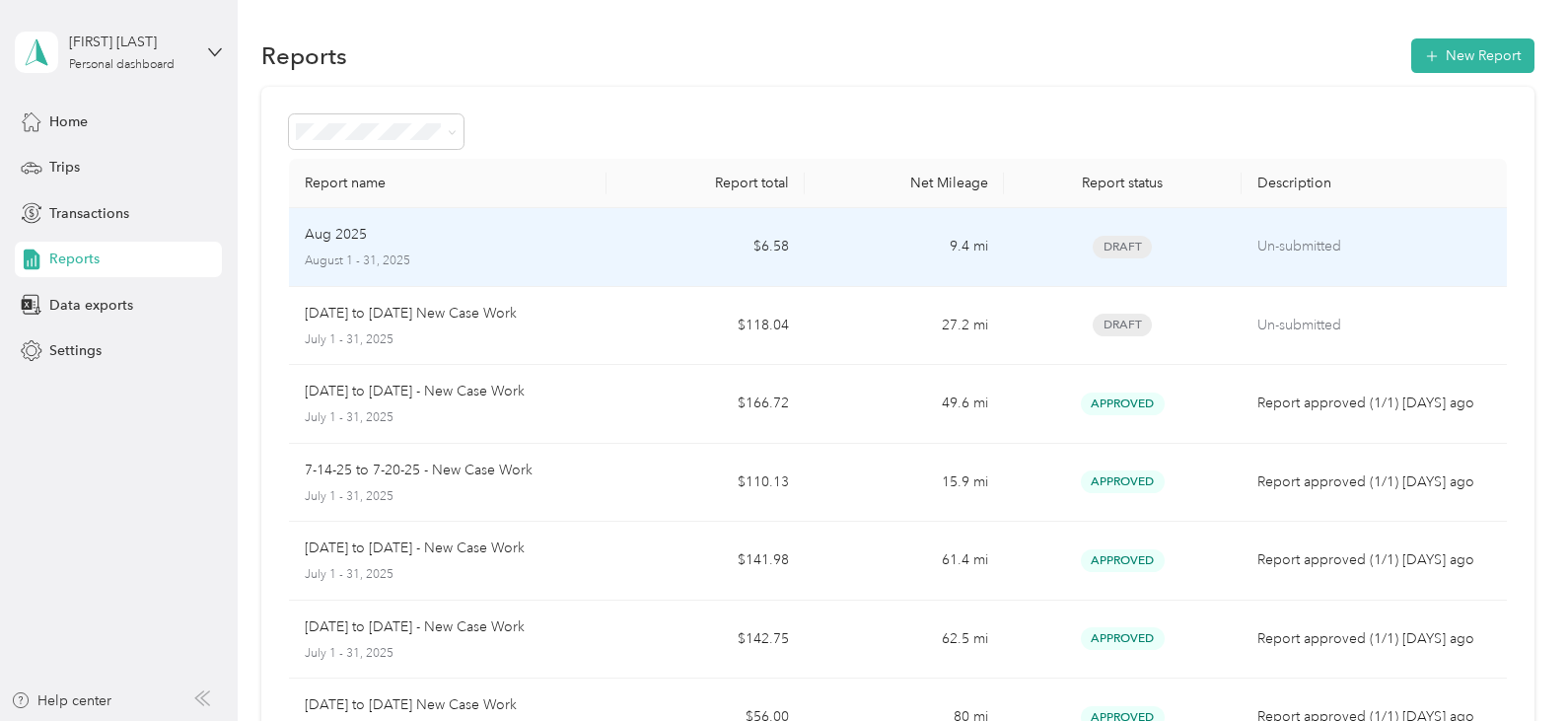 click on "[MONTH] [YEAR] [MONTH] [DAY] - [DAY], [YEAR]" at bounding box center (448, 248) 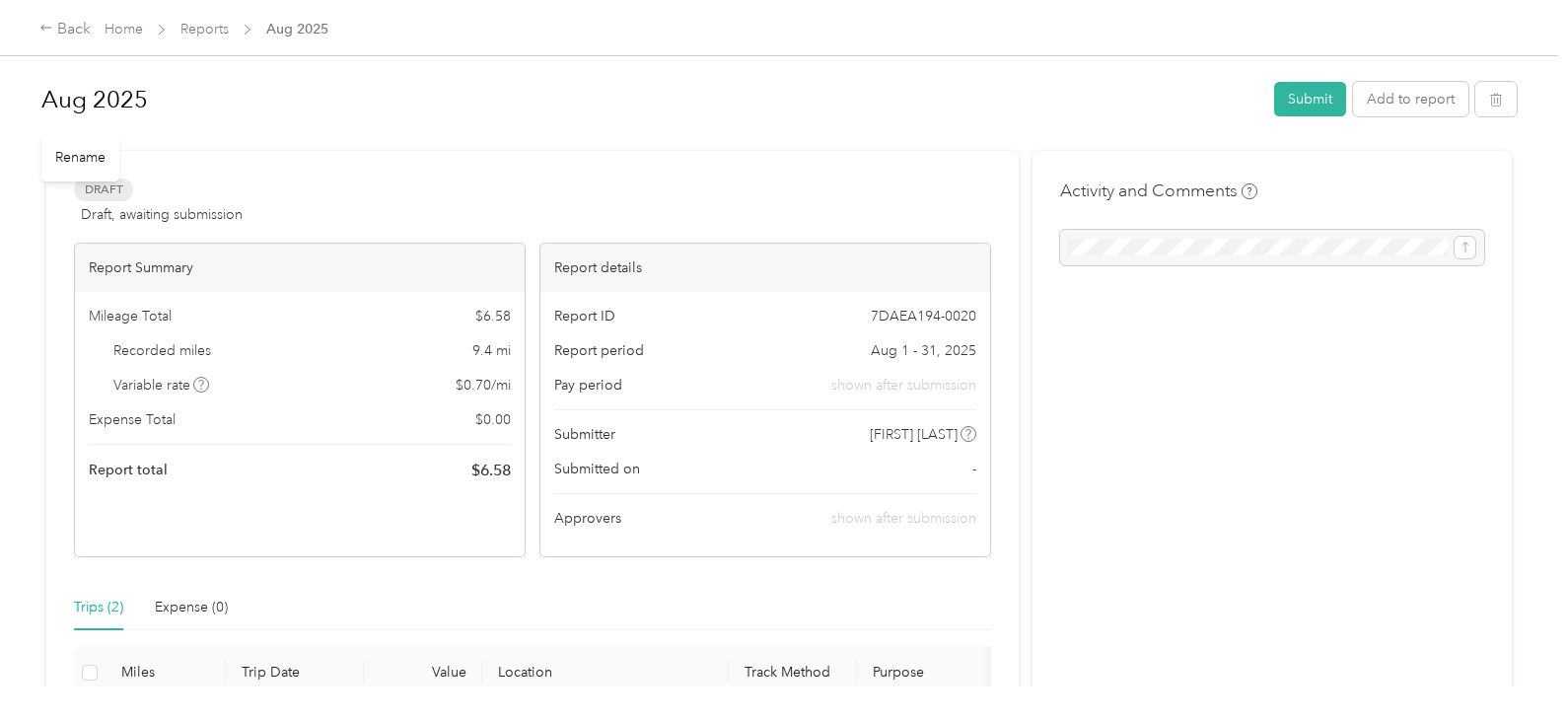 click on "Aug 2025" at bounding box center [651, 100] 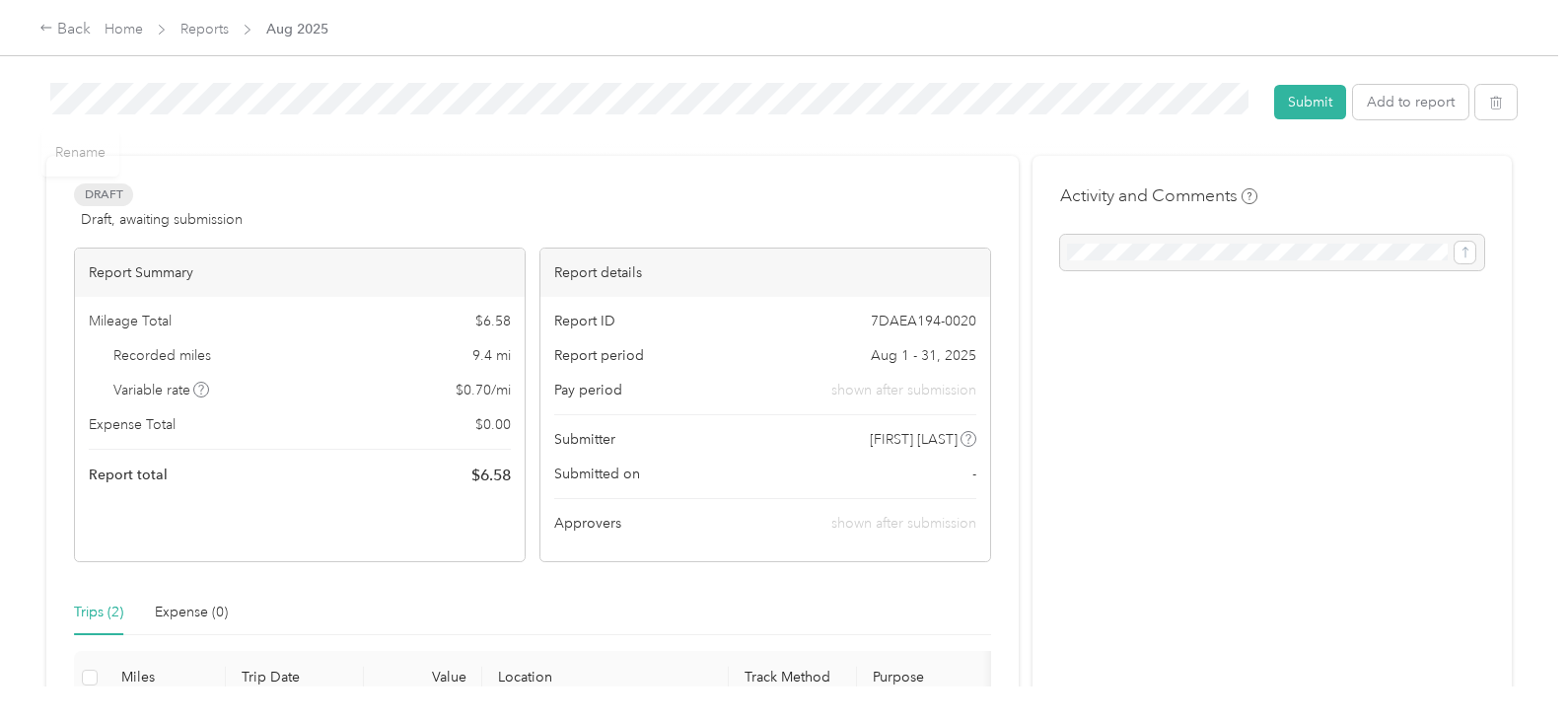click on "Activity and Comments" at bounding box center [1272, 560] 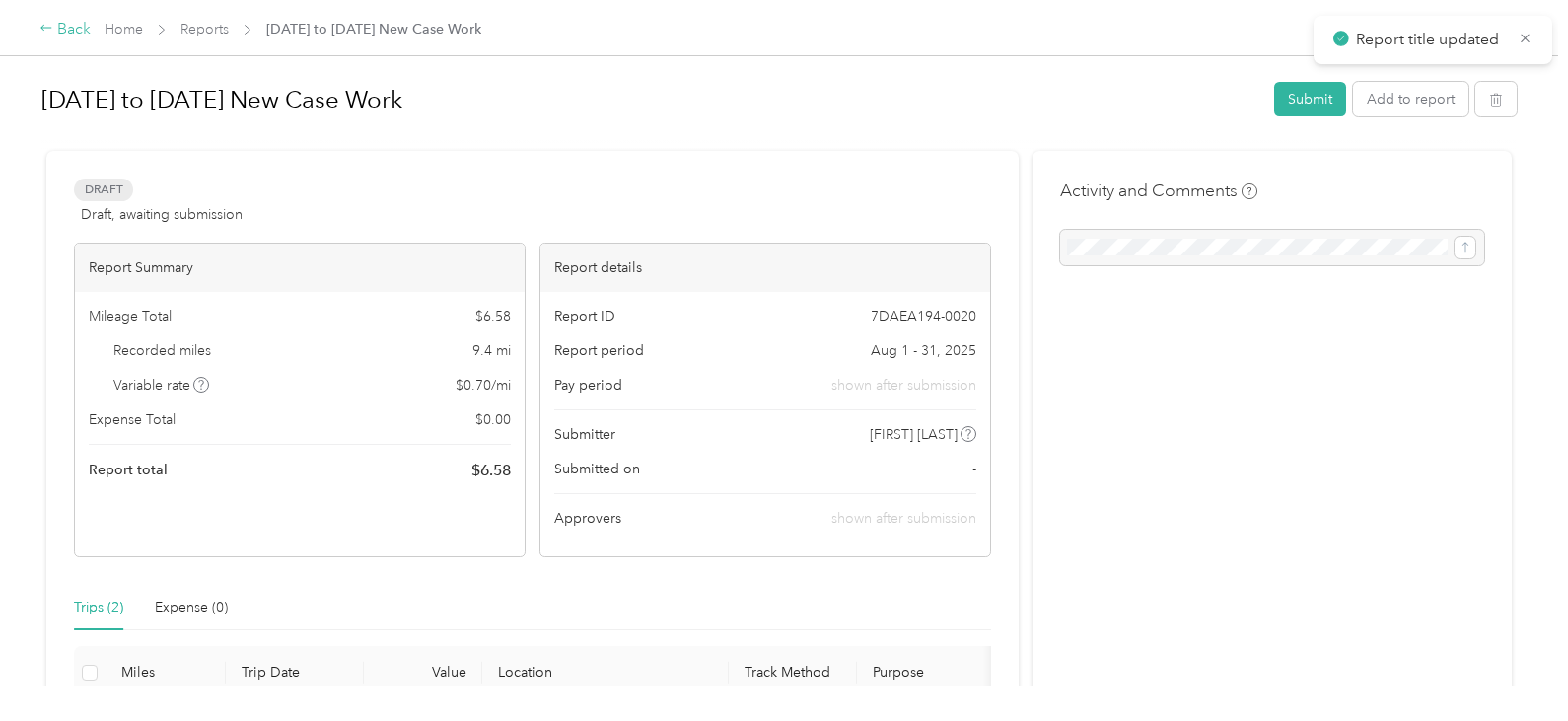 click on "Back" at bounding box center (65, 30) 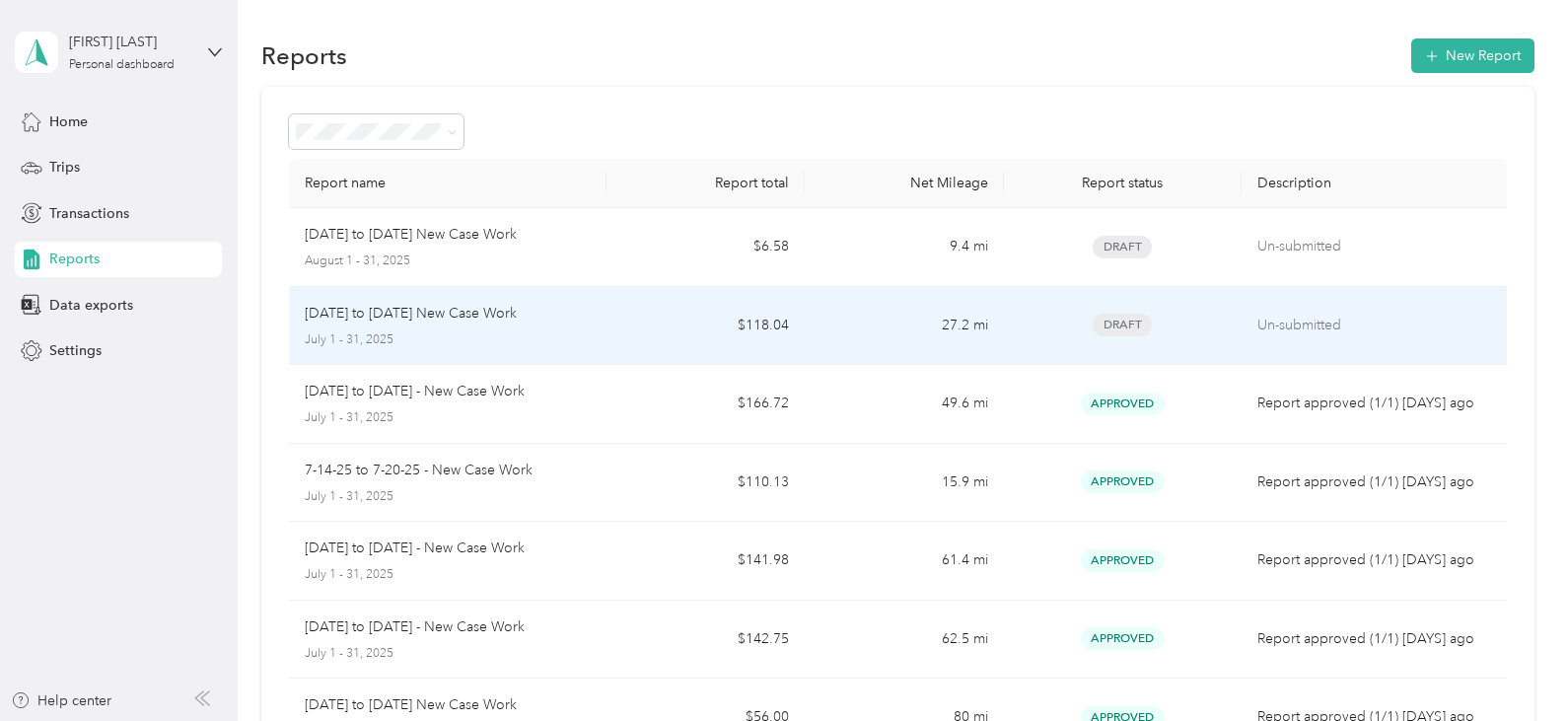 click on "$118.04" at bounding box center [705, 326] 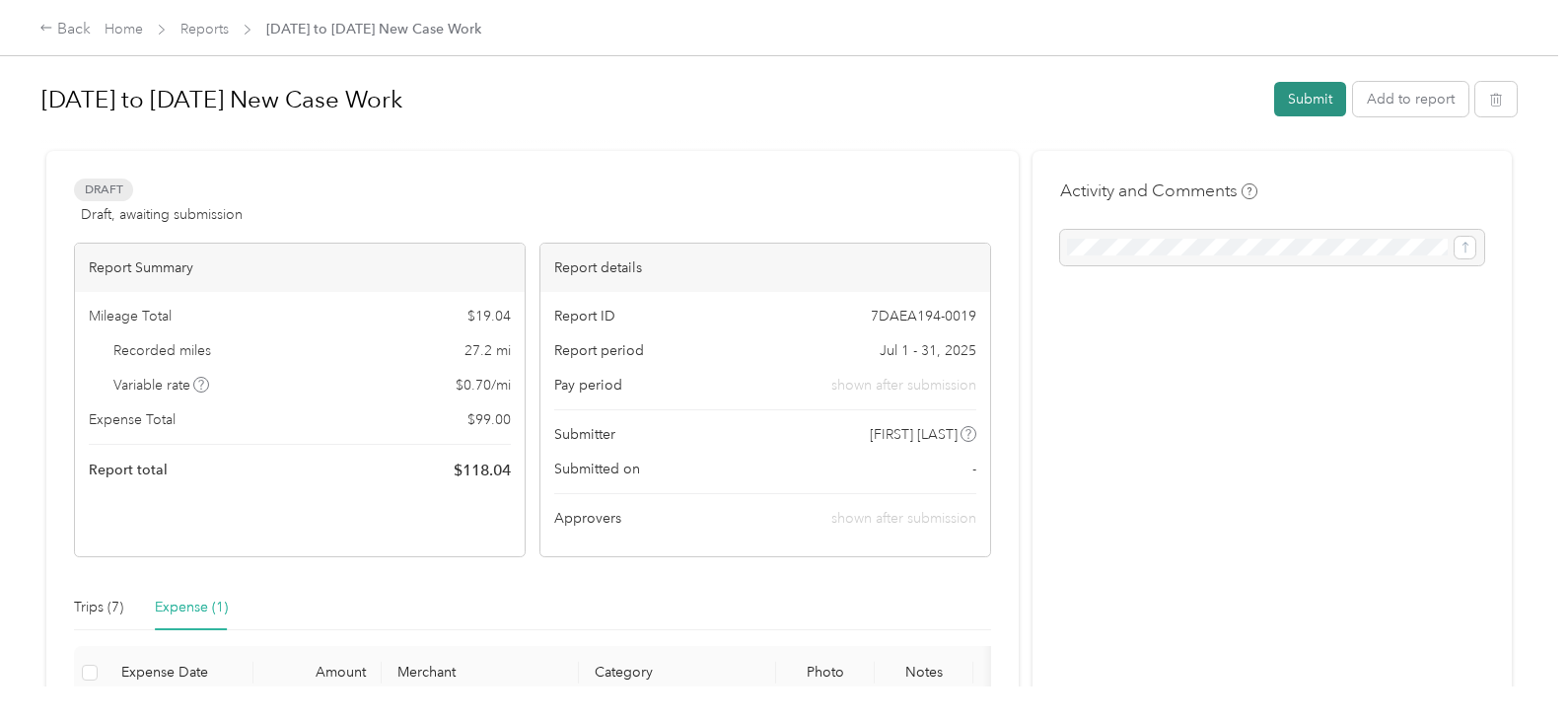 click on "Submit" at bounding box center [1310, 99] 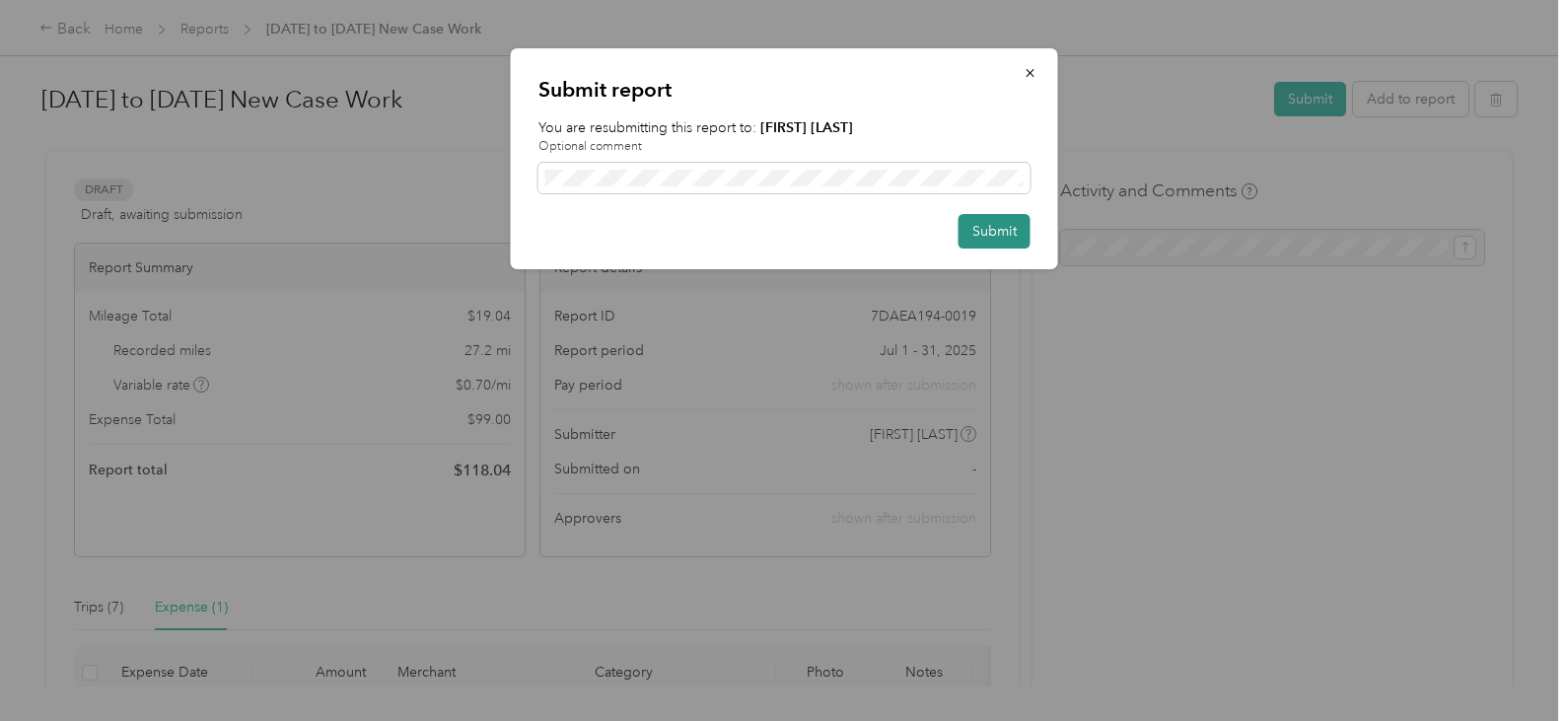 click on "Submit" at bounding box center [994, 231] 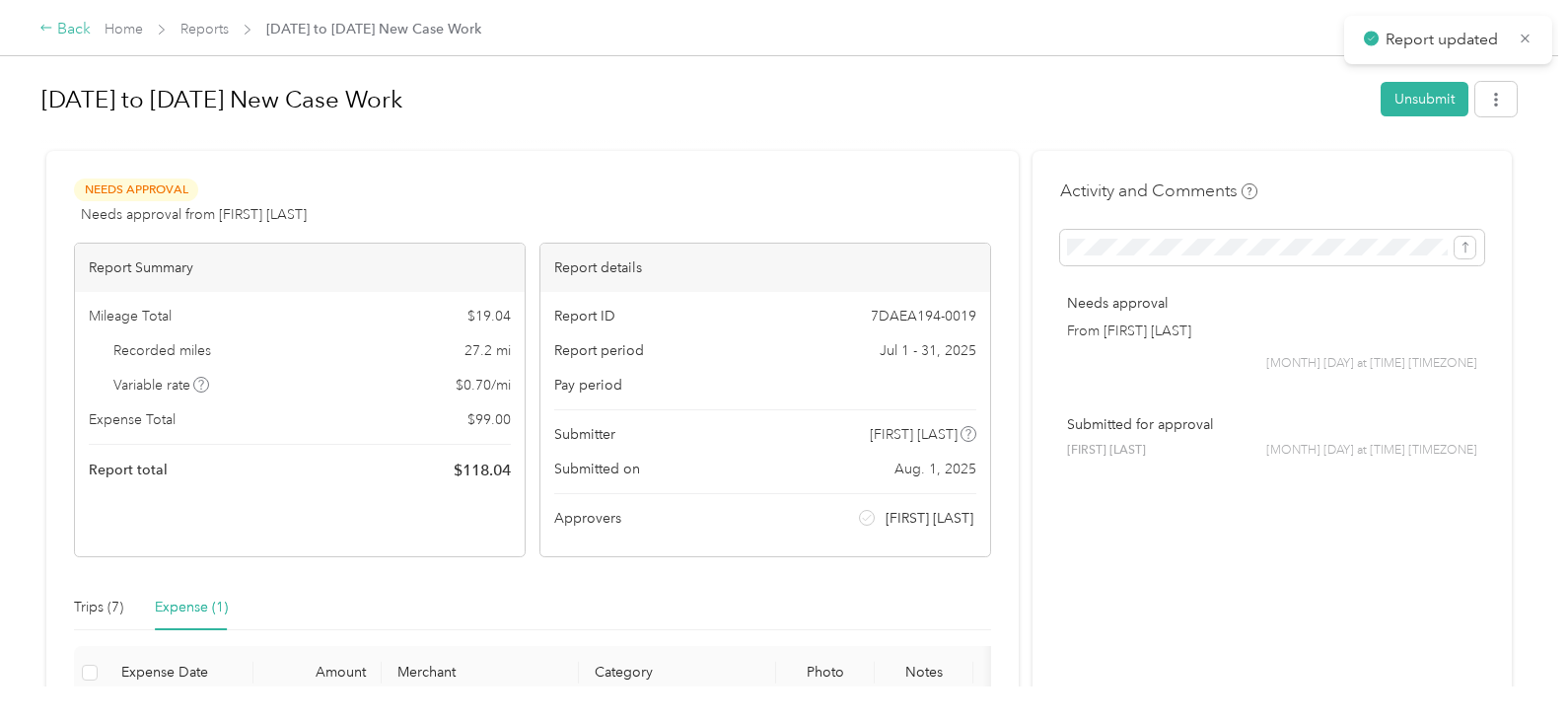 click on "Back" at bounding box center [65, 30] 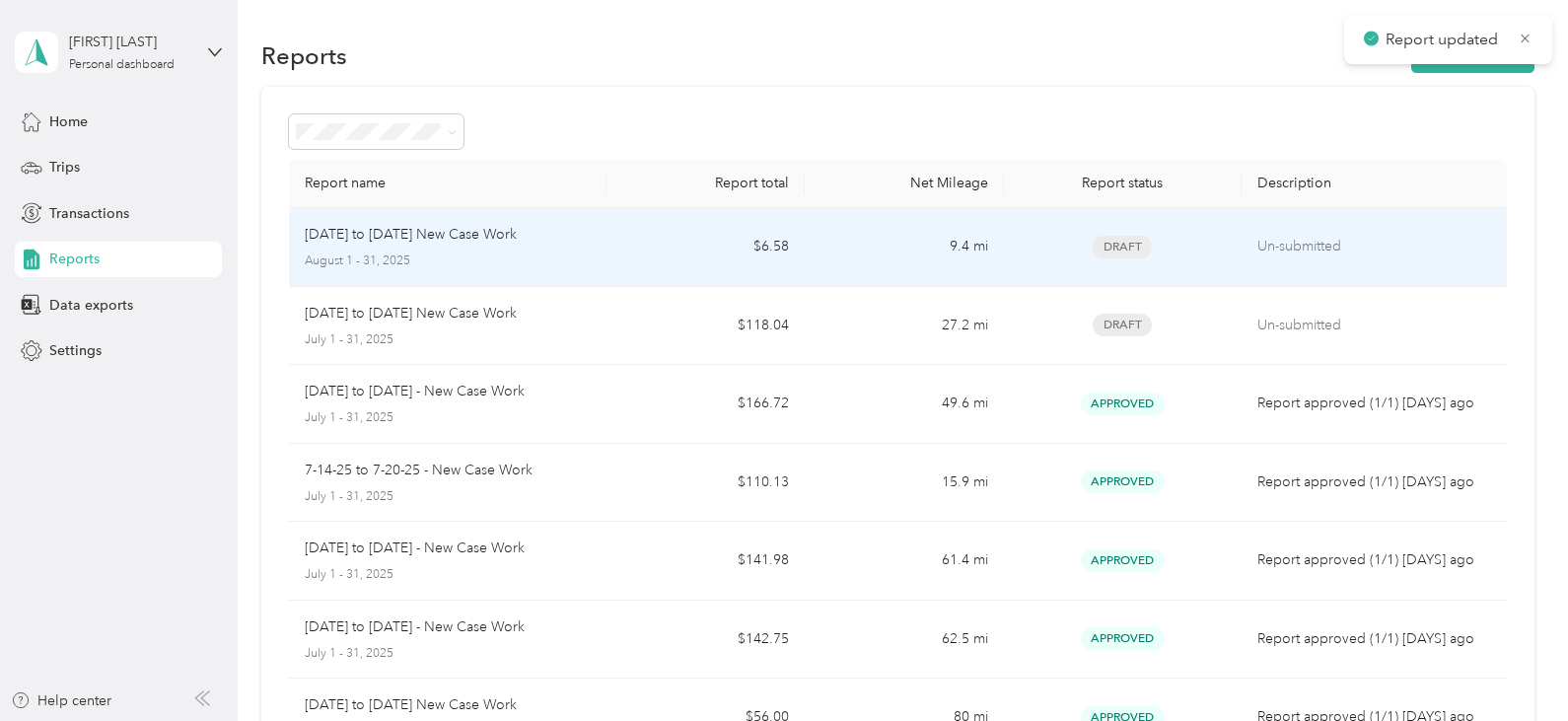 click on "[DATE] to [DATE] New Case Work [MONTH] [DAY] - [DAY], [YEAR]" at bounding box center [448, 247] 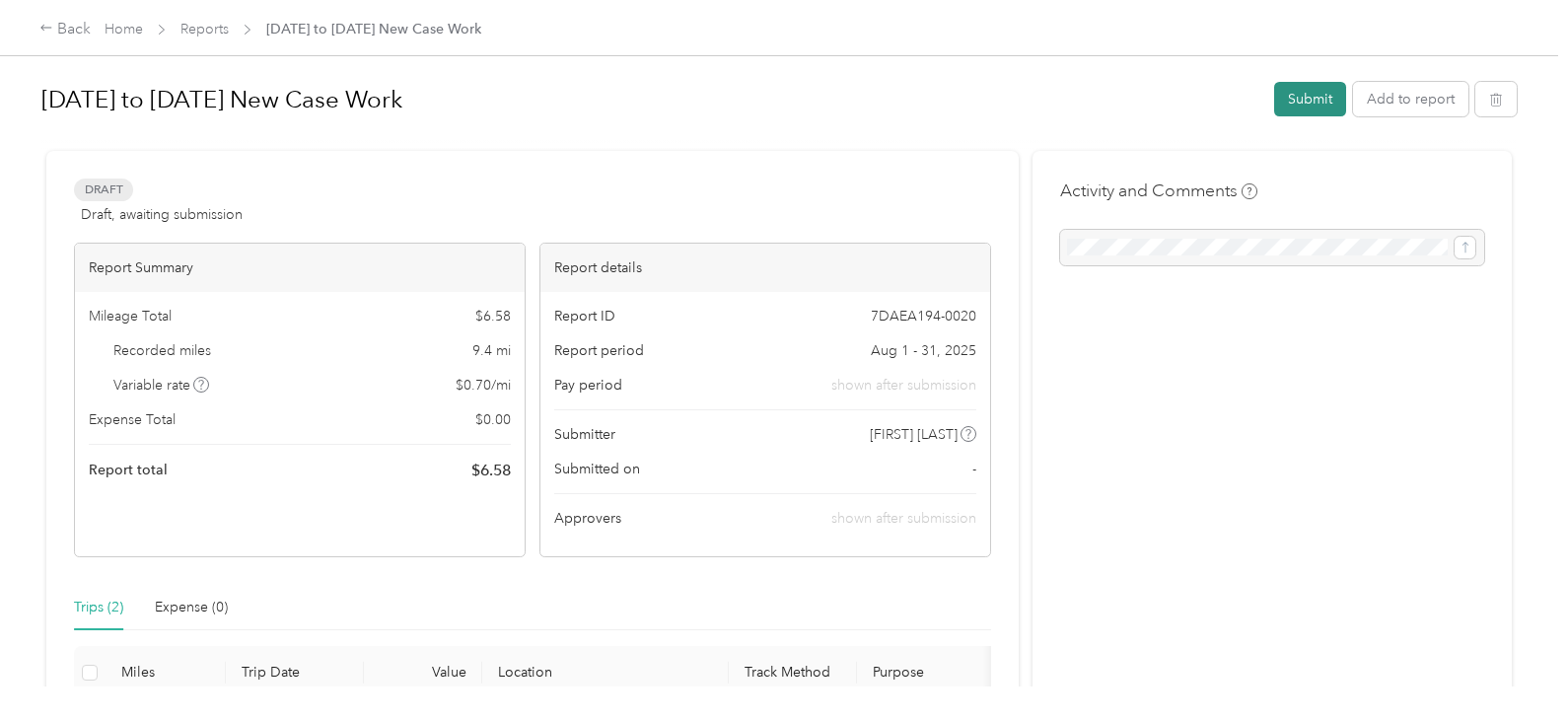 click on "Submit" at bounding box center [1310, 99] 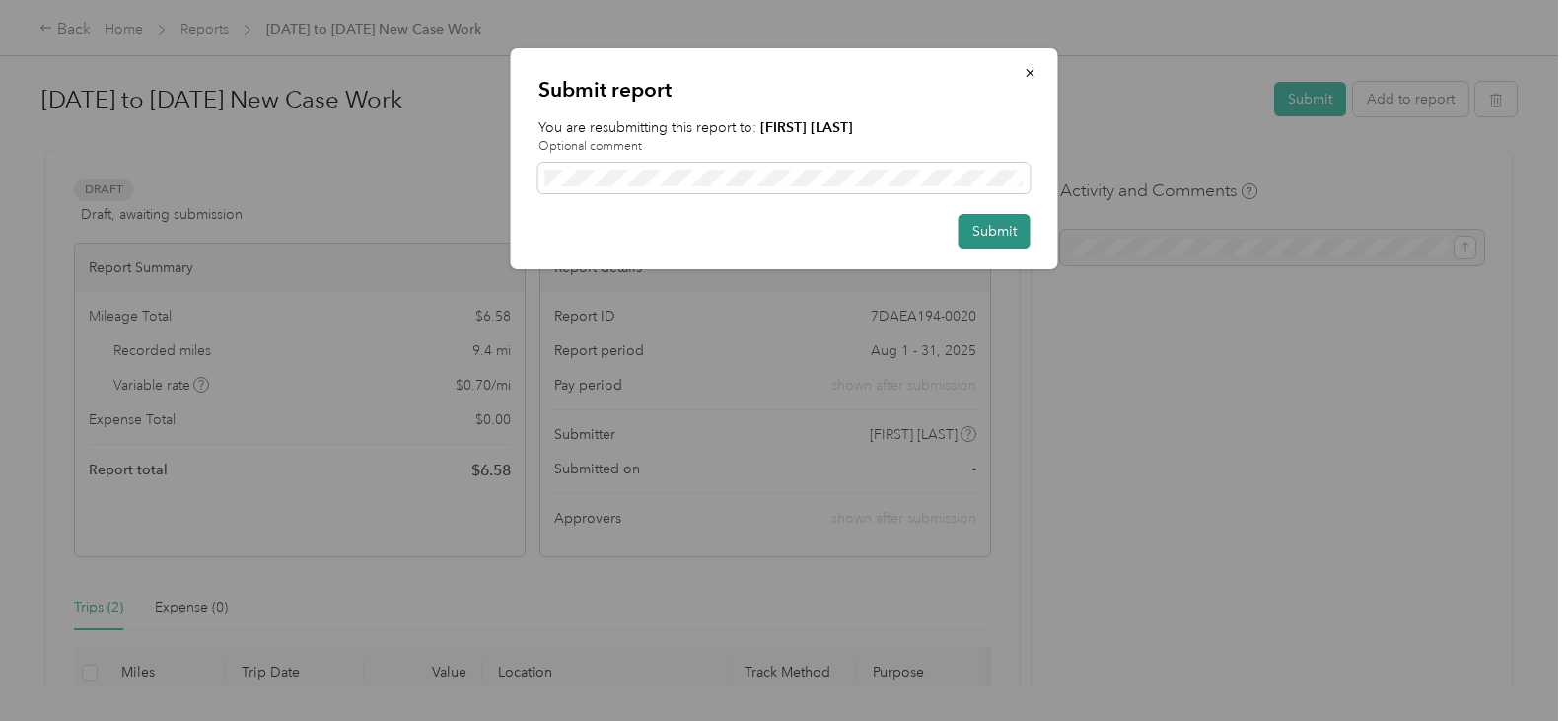 click on "Submit" at bounding box center [994, 231] 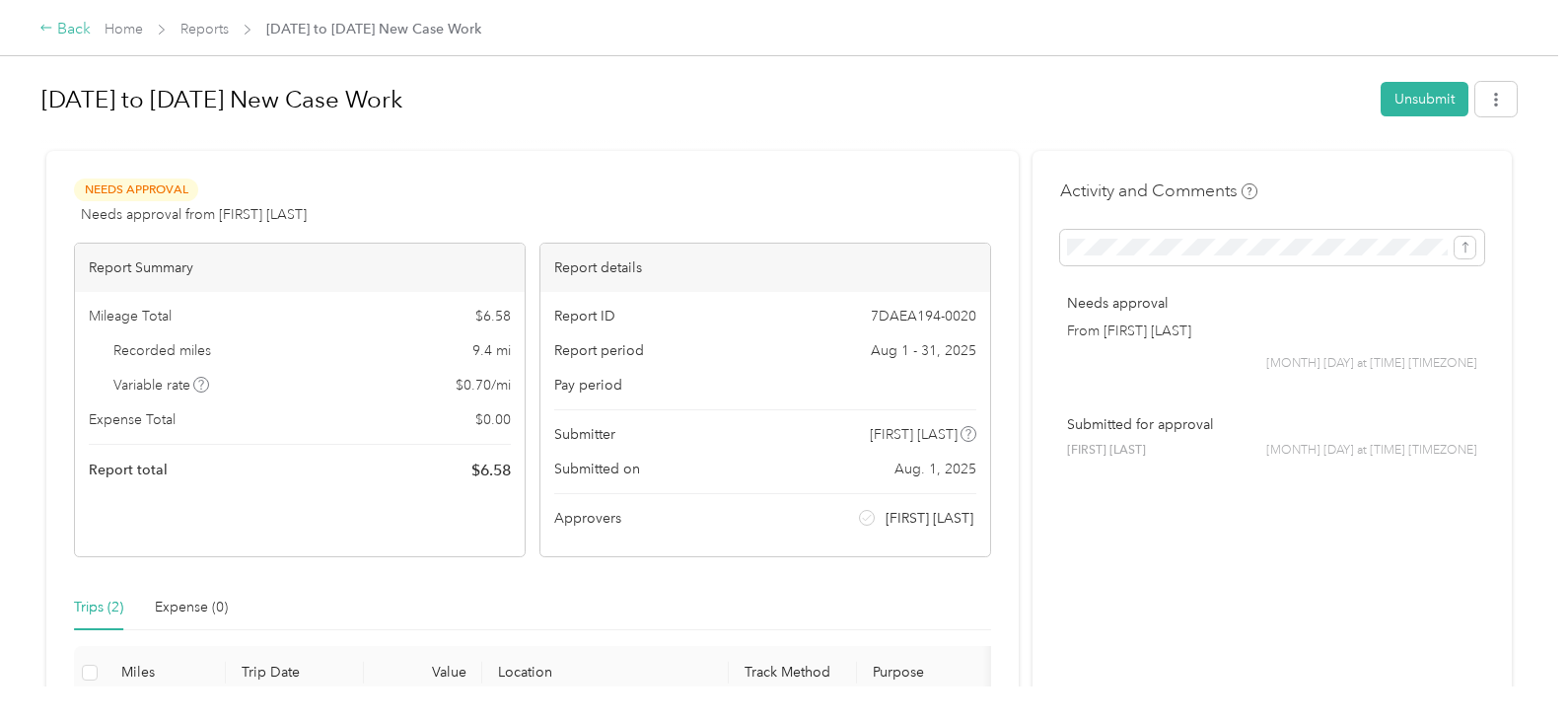 click on "Back" at bounding box center (65, 30) 